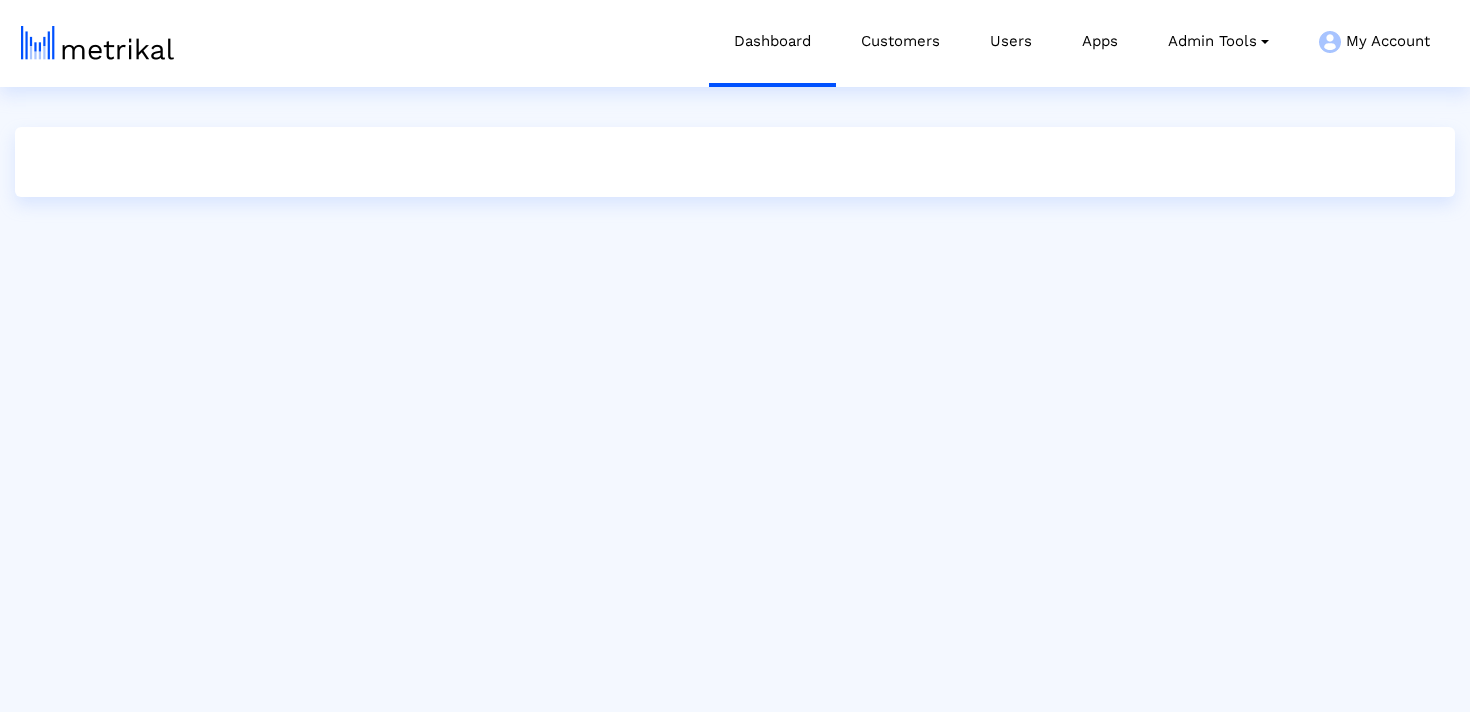 scroll, scrollTop: 0, scrollLeft: 0, axis: both 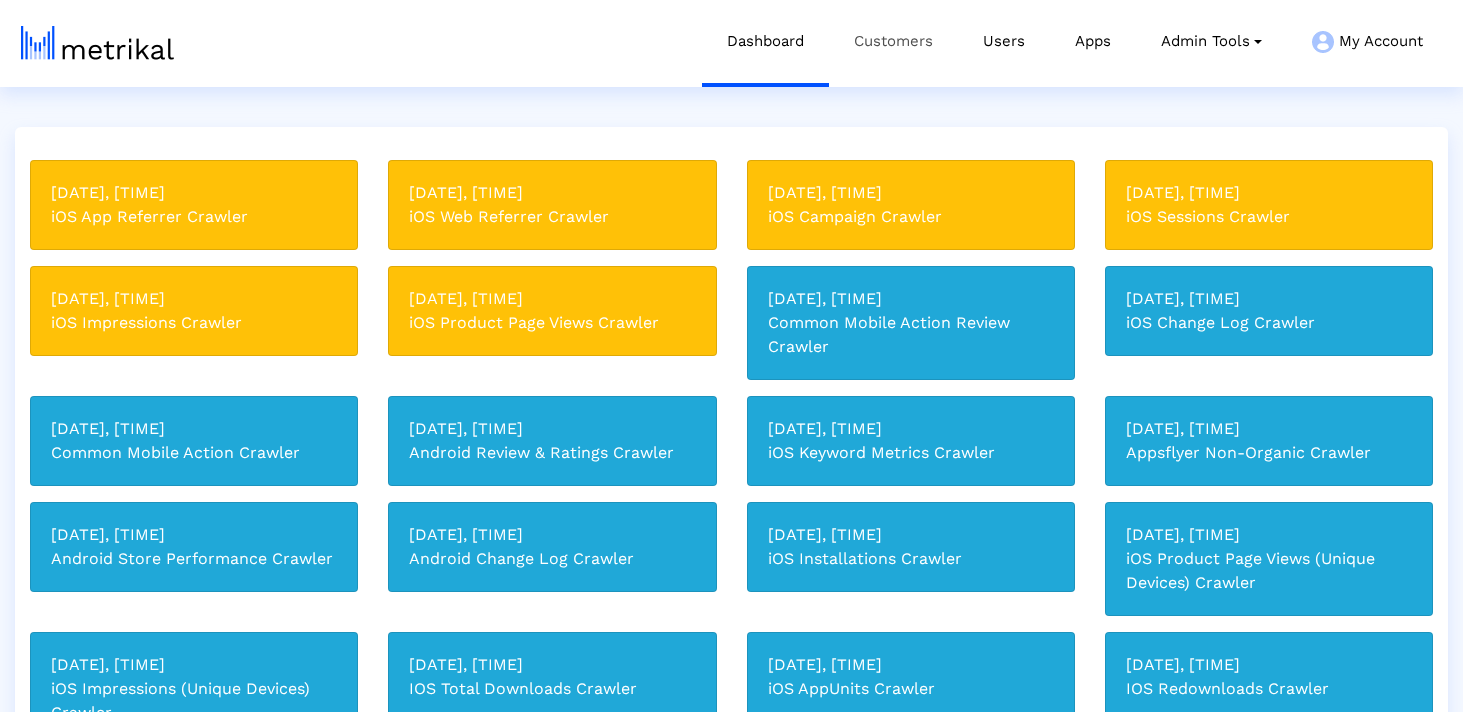 click on "Customers" at bounding box center [893, 41] 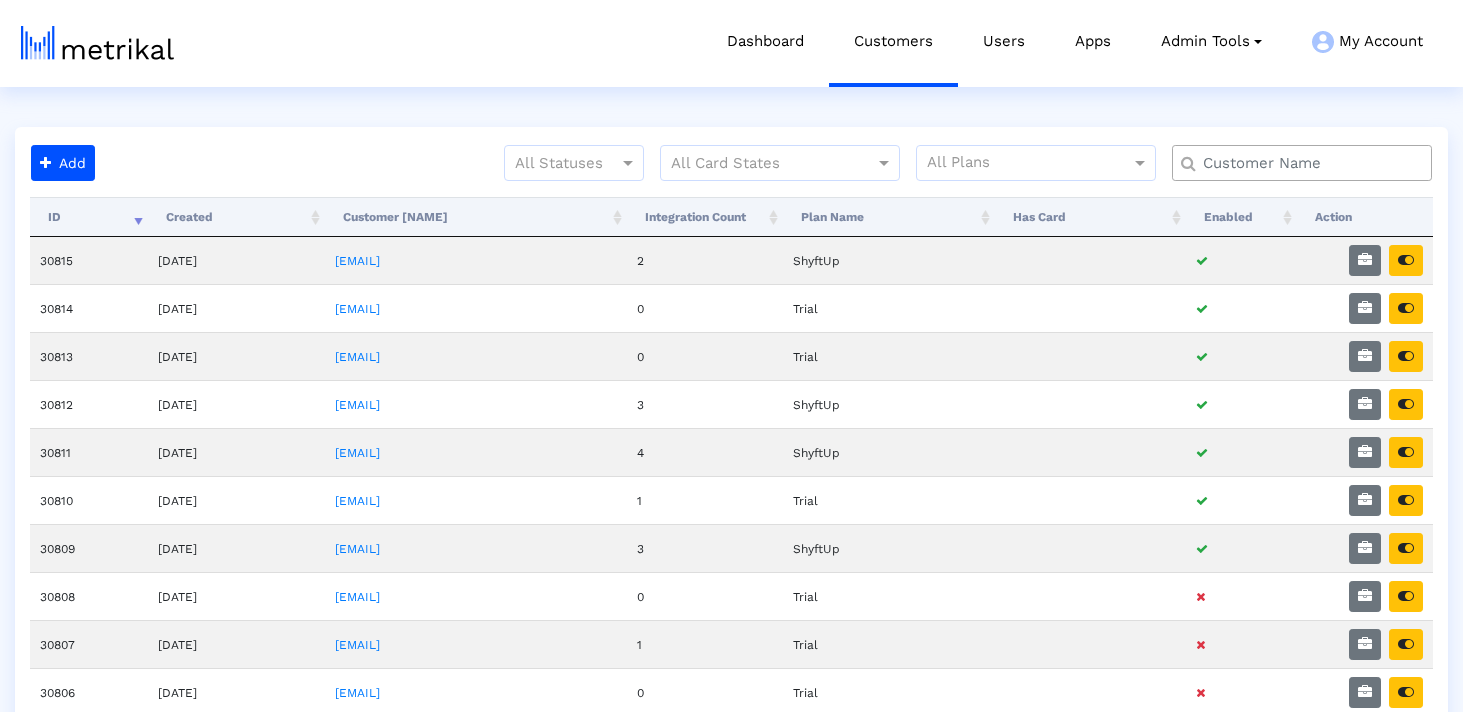 click 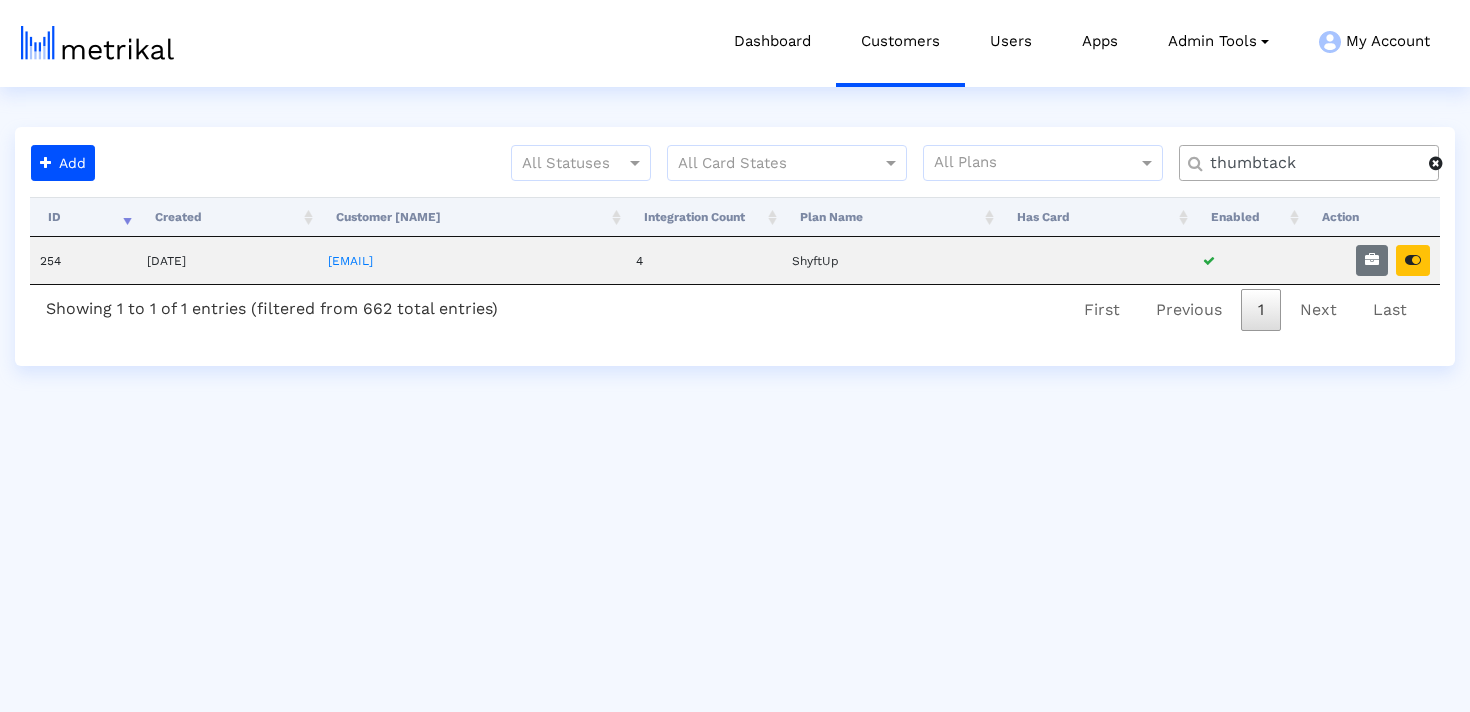 type on "thumbtack" 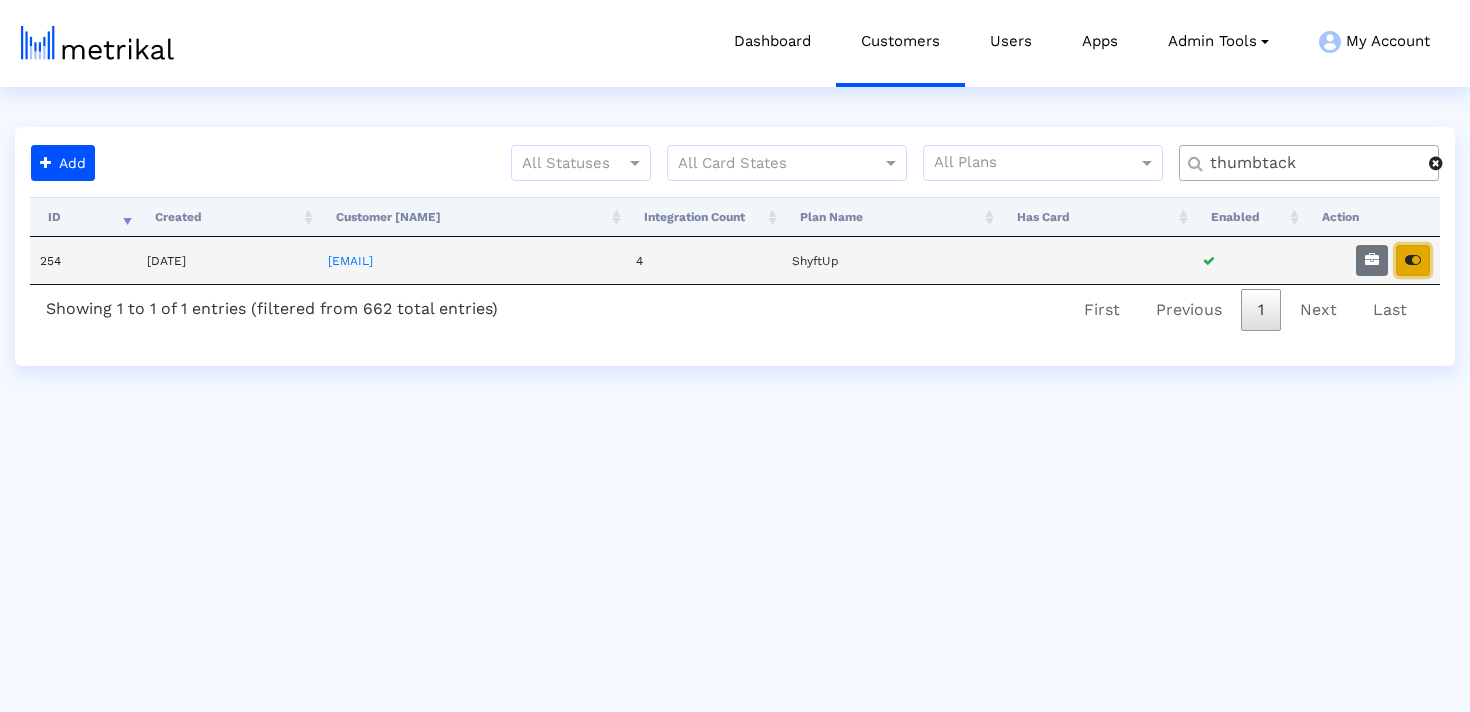 click at bounding box center [1413, 260] 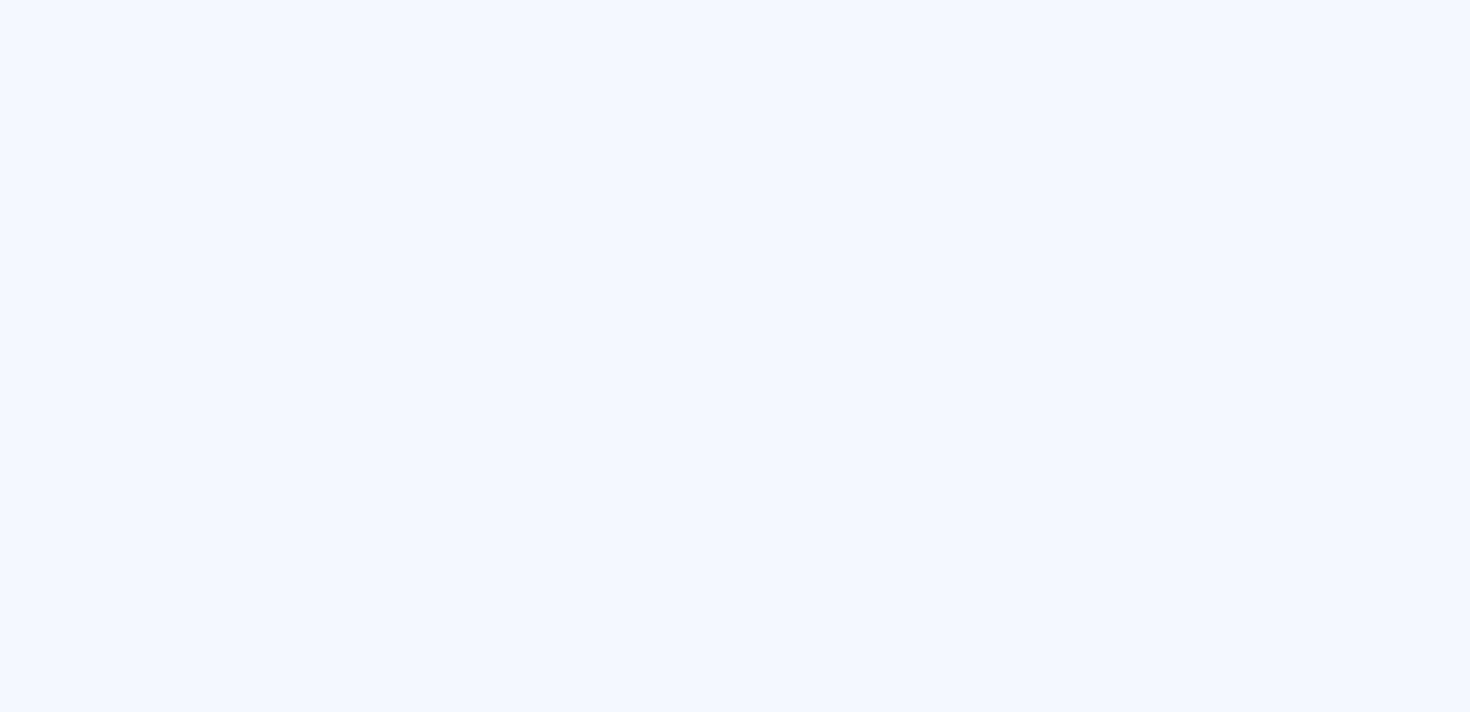 scroll, scrollTop: 0, scrollLeft: 0, axis: both 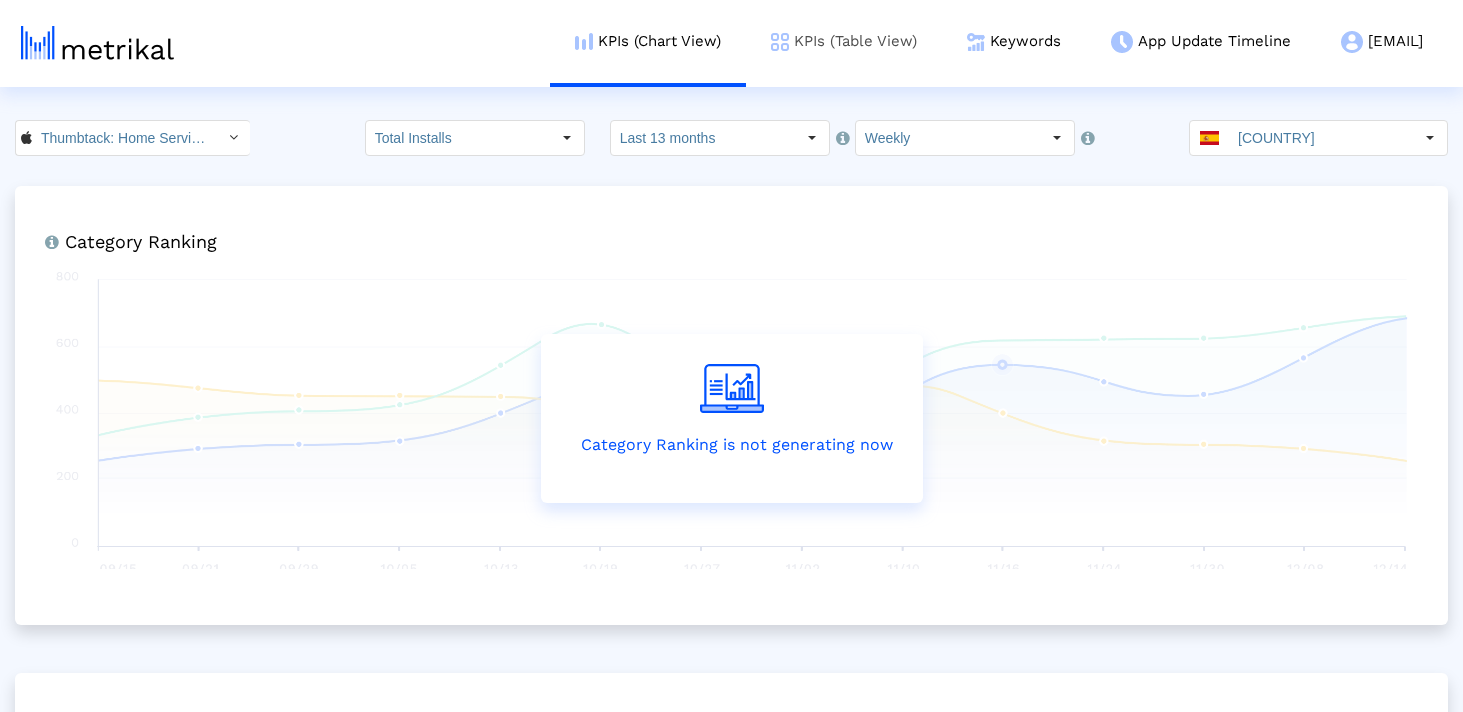 click on "KPIs (Table View)" at bounding box center (844, 41) 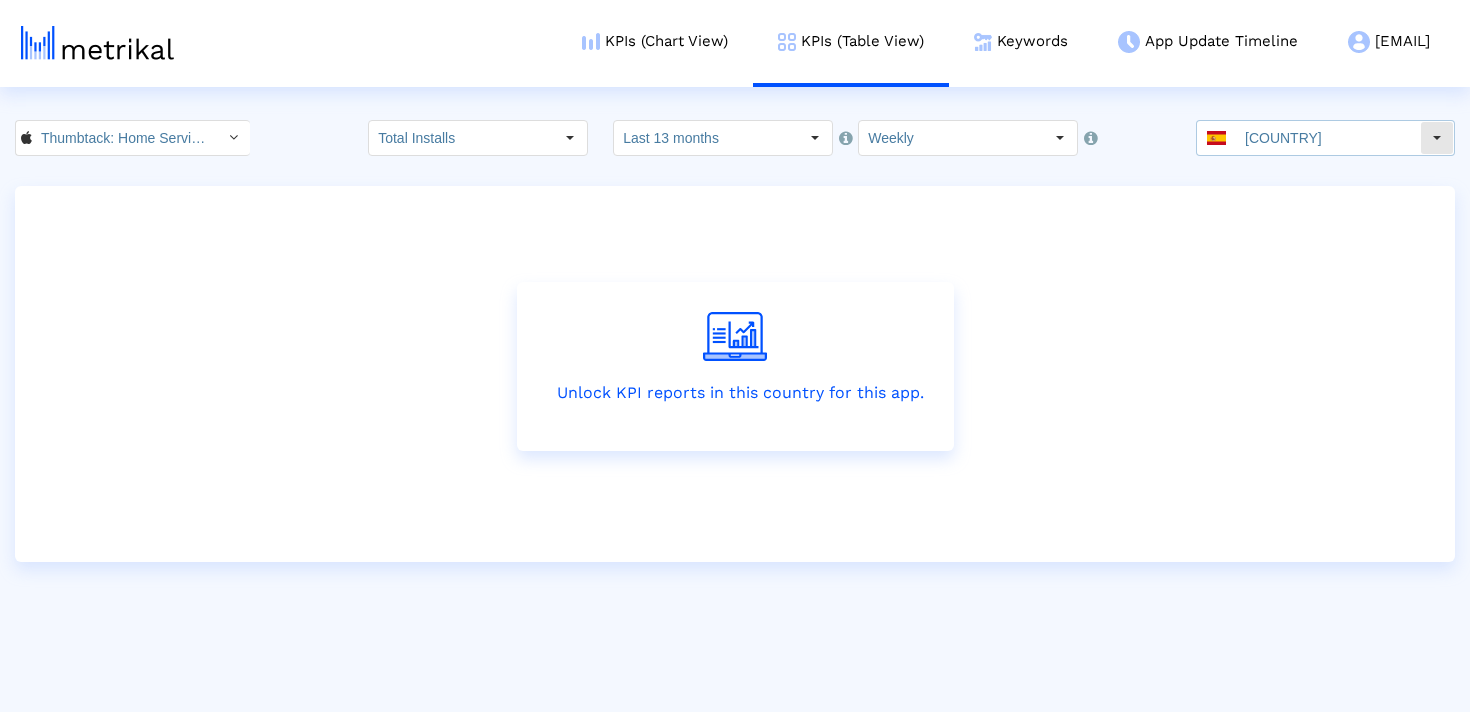 click on "[COUNTRY]" 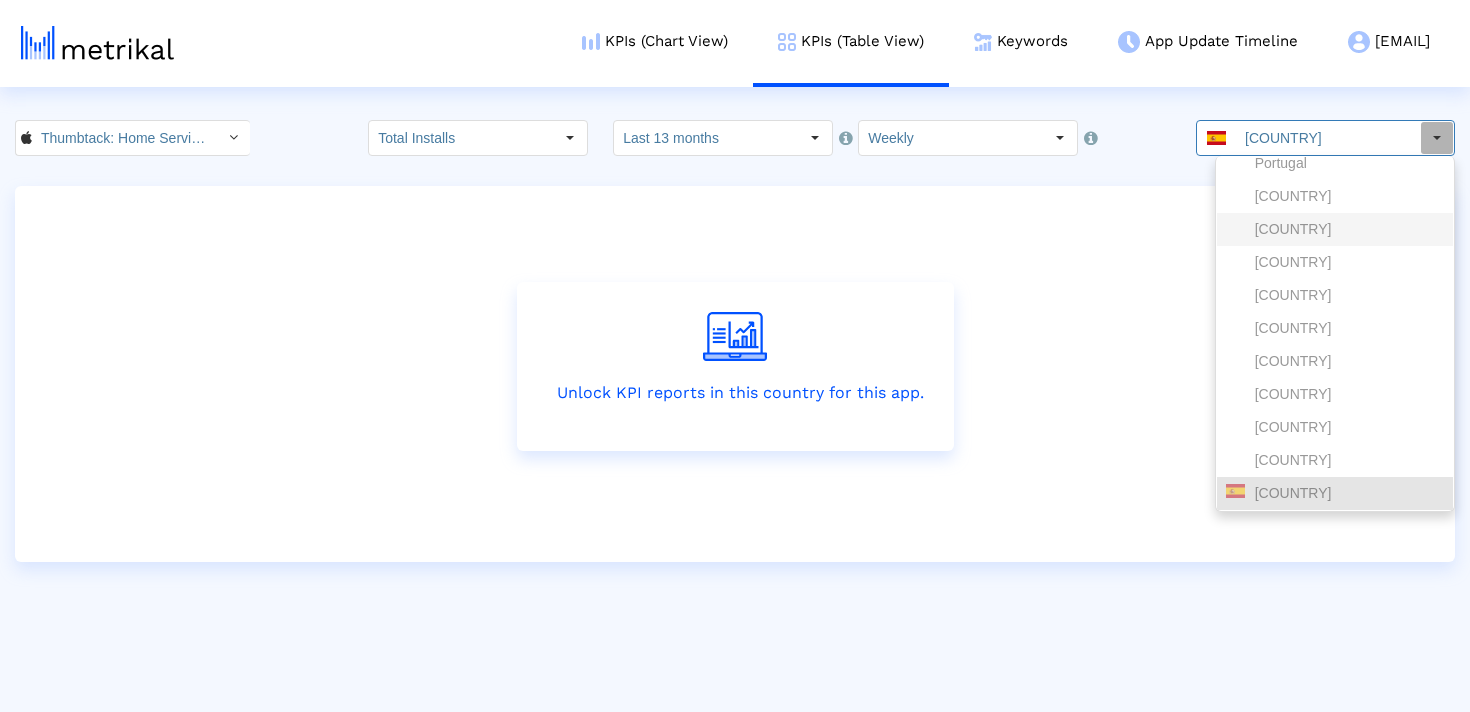 scroll, scrollTop: 0, scrollLeft: 0, axis: both 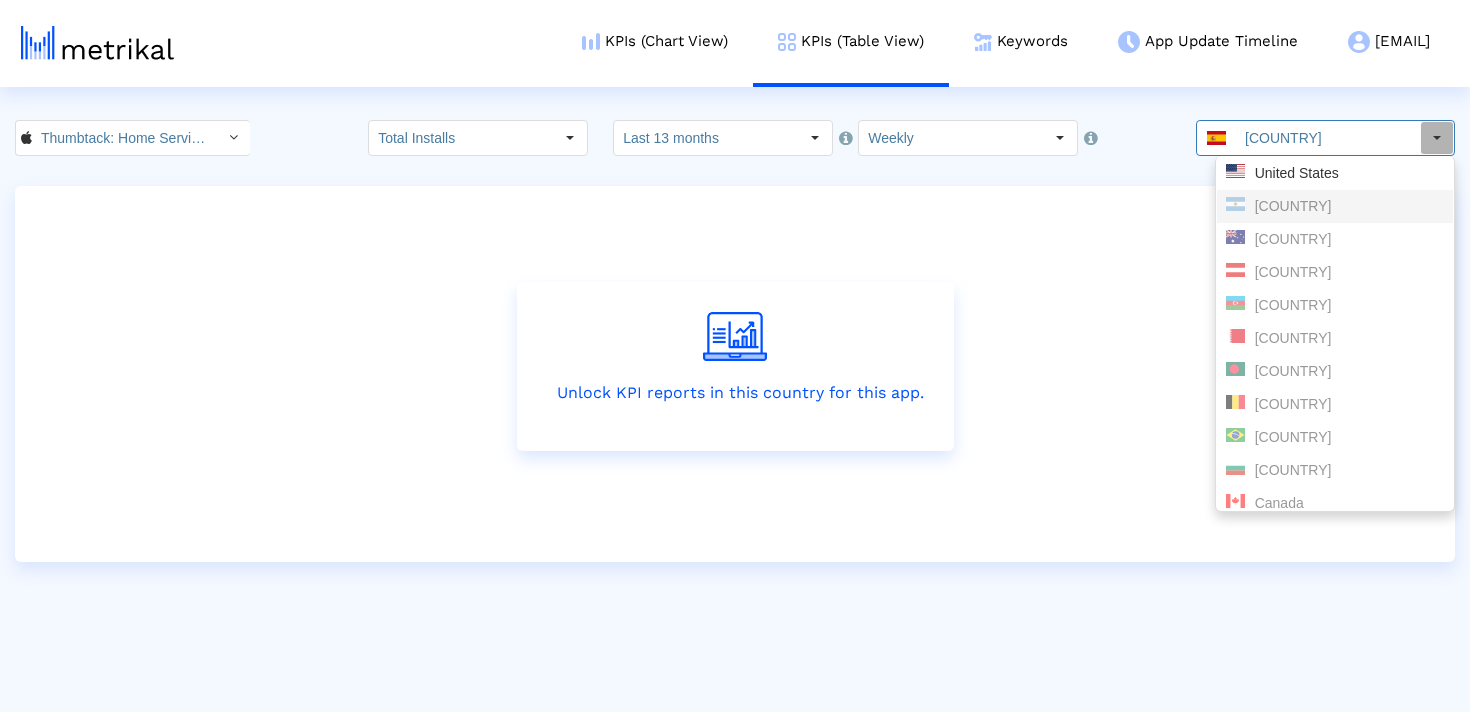 click on "United States" at bounding box center [1335, 173] 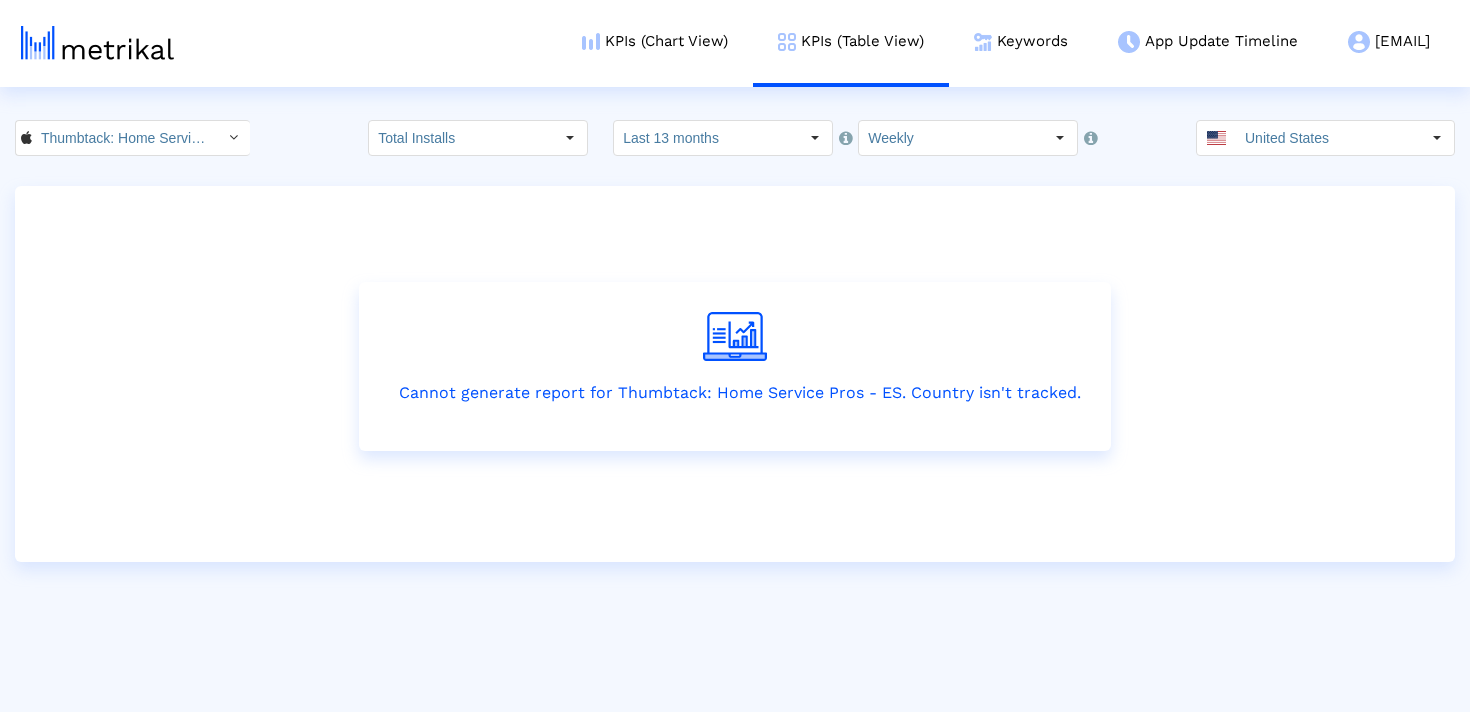 click on "Thumbtack: Home Service Pros < [NUMBER] > Total Installs  Select how far back from today you would like to view the data below.  Last 13 months  Select how would like to group the data below.  Weekly [COUNTRY] Pull down to refresh... Release to refresh... Refreshing...  [COUNTRY]  Argentina   Australia   Austria   Azerbaijan   Bahrain   Bangladesh   Belgium   Brazil   Bulgaria   Canada   Chile   China   Colombia   Croatia   Cyprus   Czech Republic   Denmark   Dominican Republic   Ecuador   Egypt   El Salvador   Estonia   Finland   France   Germany   Greece   Hong Kong   Hungary   Iceland   India   Indonesia   Ireland   Israel   Italy   Japan   Jordan   Kazakhstan   Kuwait   Latvia   Lebanon   Liechtenstein   Lithuania   Luxembourg   Macao   Malaysia   Malta   Mexico   Netherlands   New Zealand   Nigeria   Norway   Oman   Pakistan   Panama   Peru   Philippines   Poland   Portugal   Qatar   Romania   Russia   Saudi Arabia   Singapore   Slovakia   Slovenia   South Africa   South Korea   Spain   Sweden" 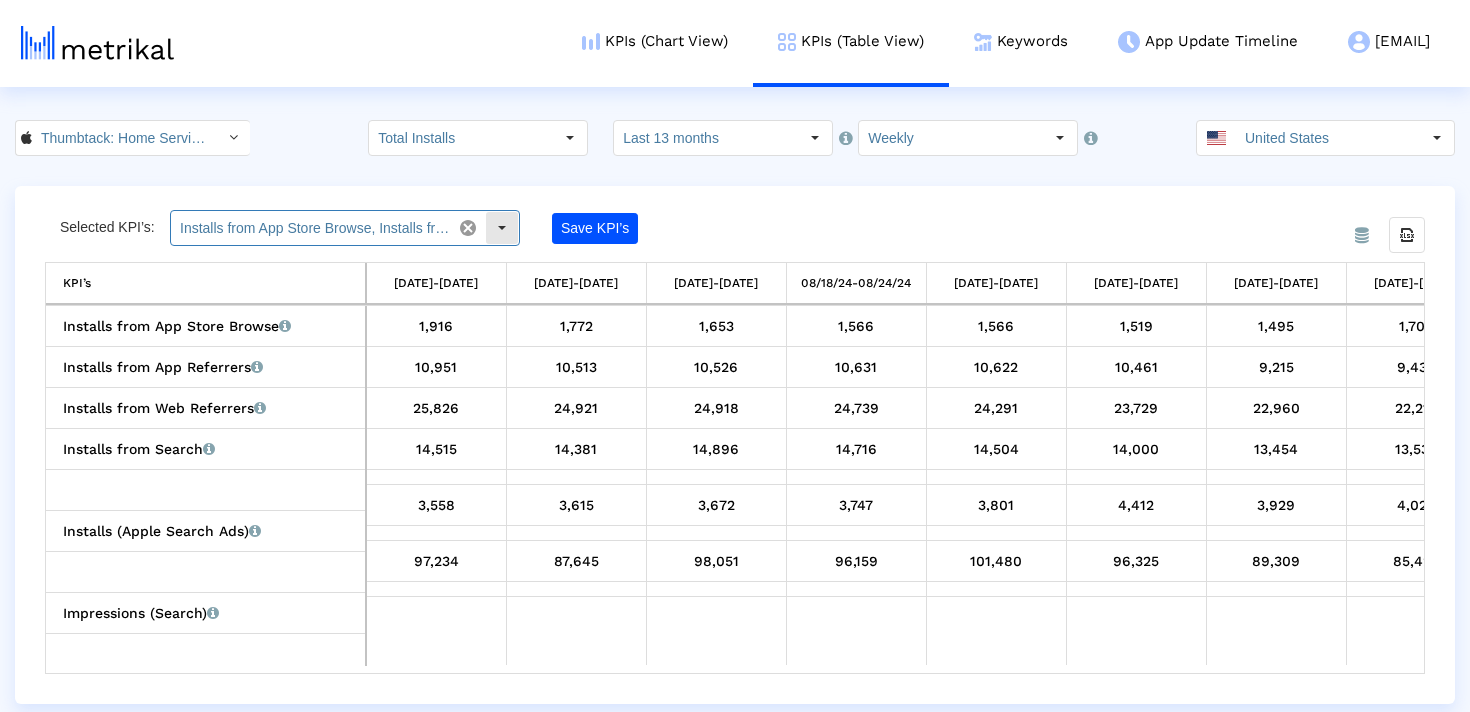 click 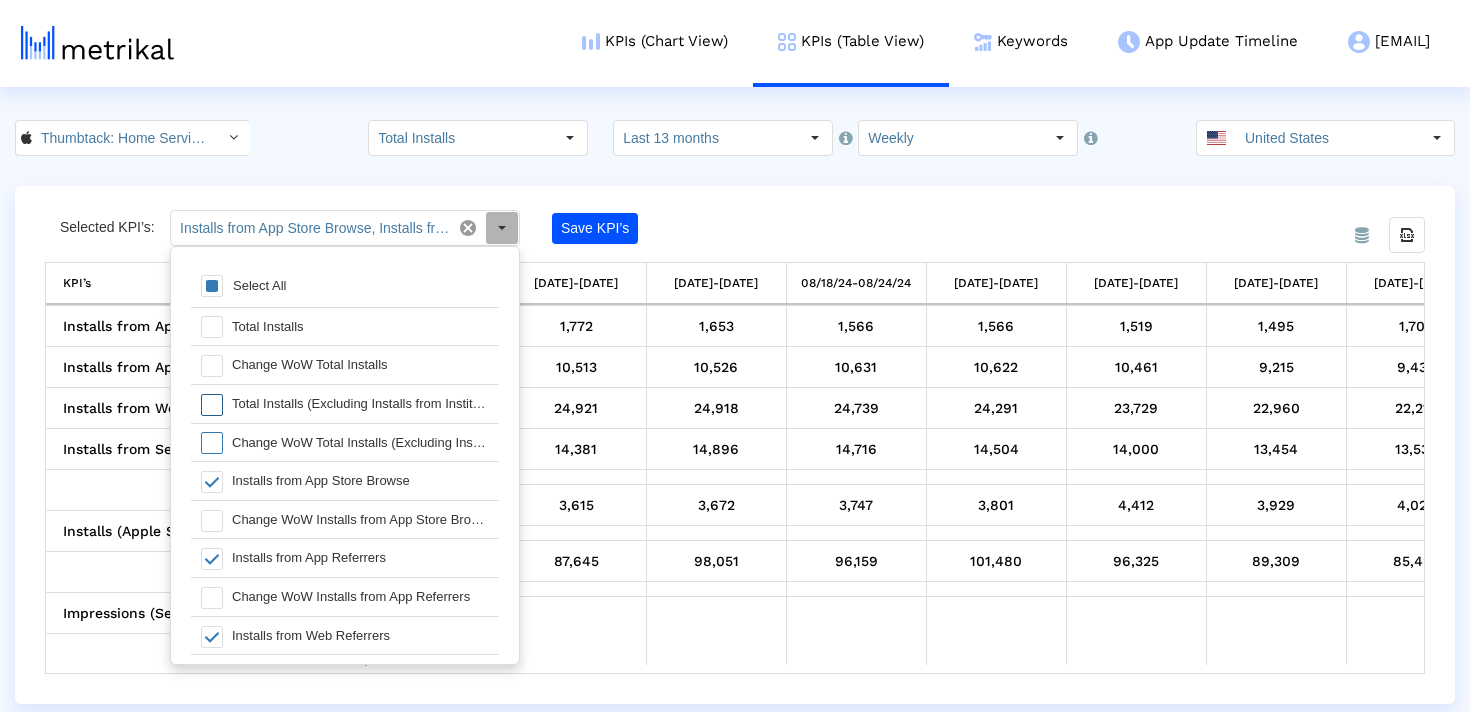scroll, scrollTop: 20, scrollLeft: 0, axis: vertical 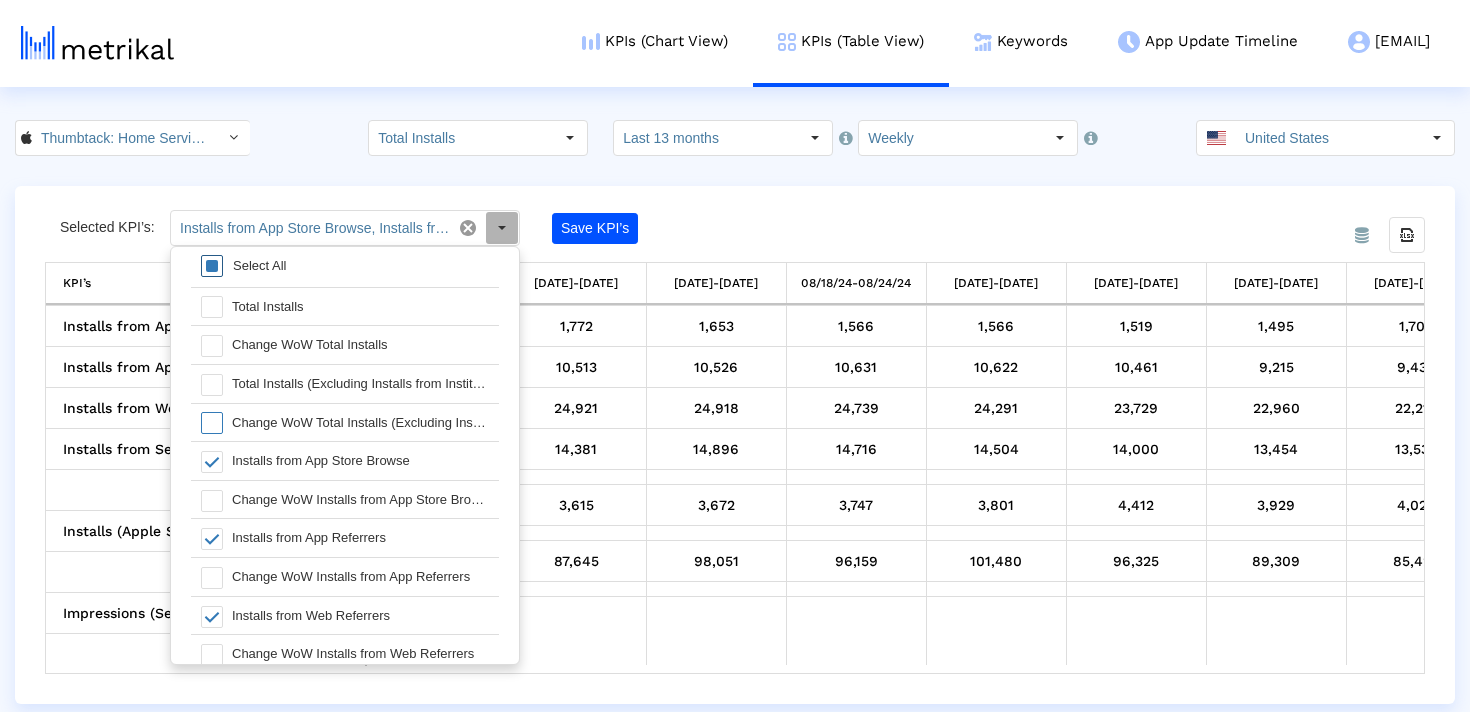 click on "Select All" at bounding box center (259, 265) 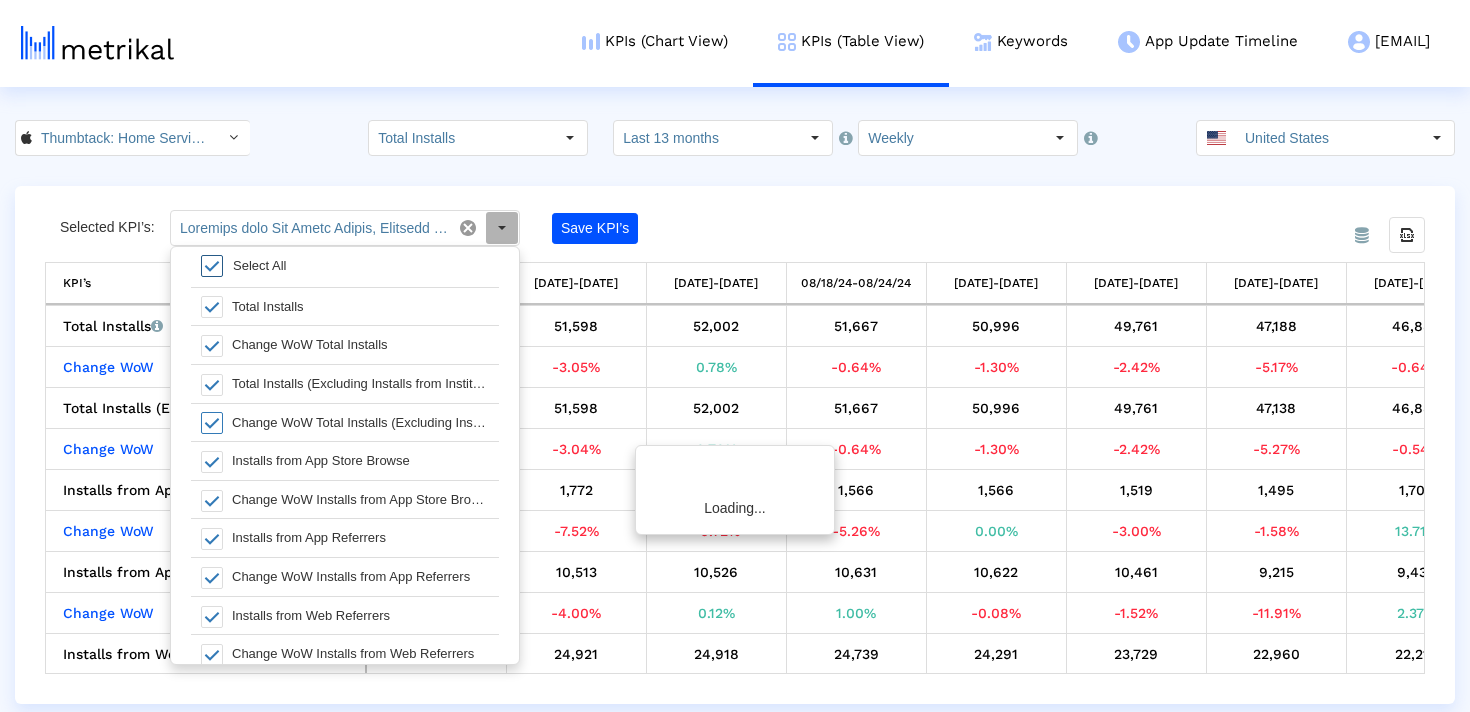 click on "Select All" at bounding box center [259, 265] 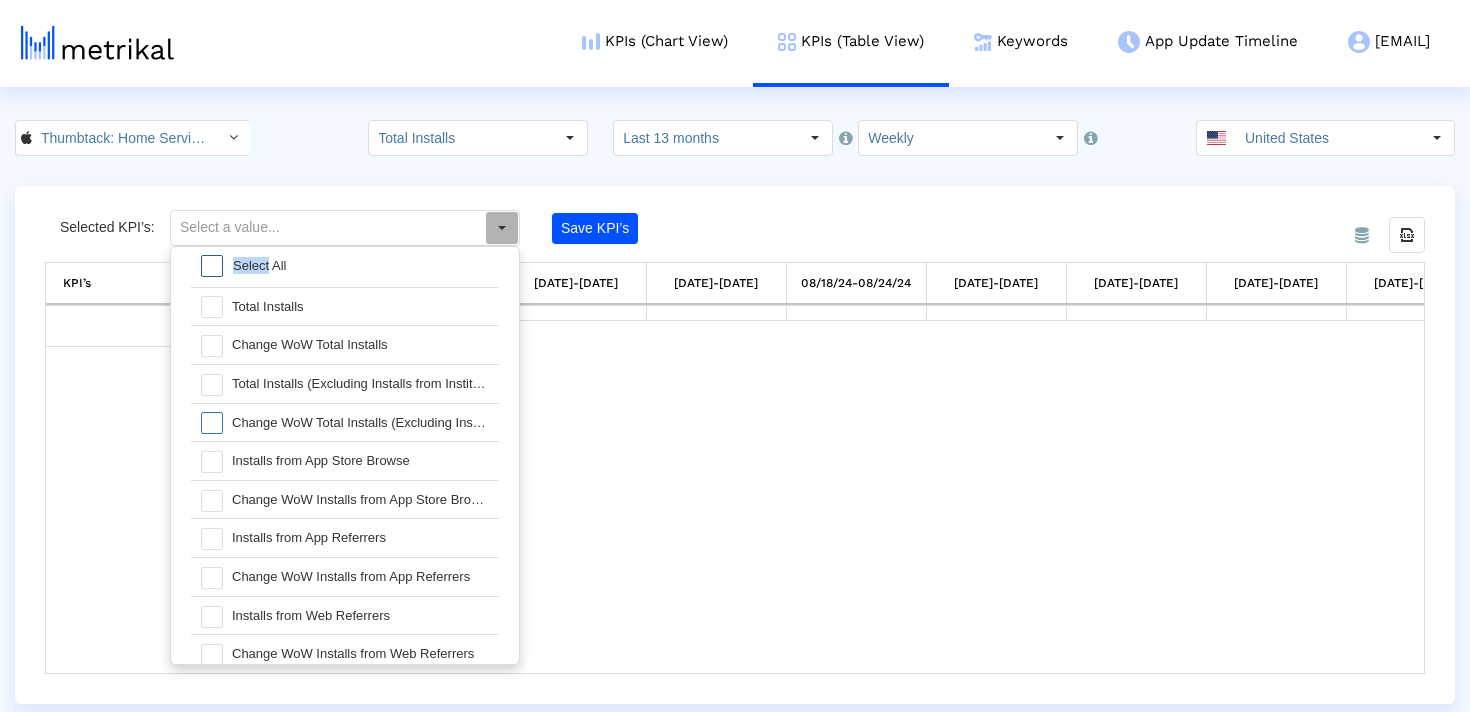 click on "Select All" at bounding box center [259, 265] 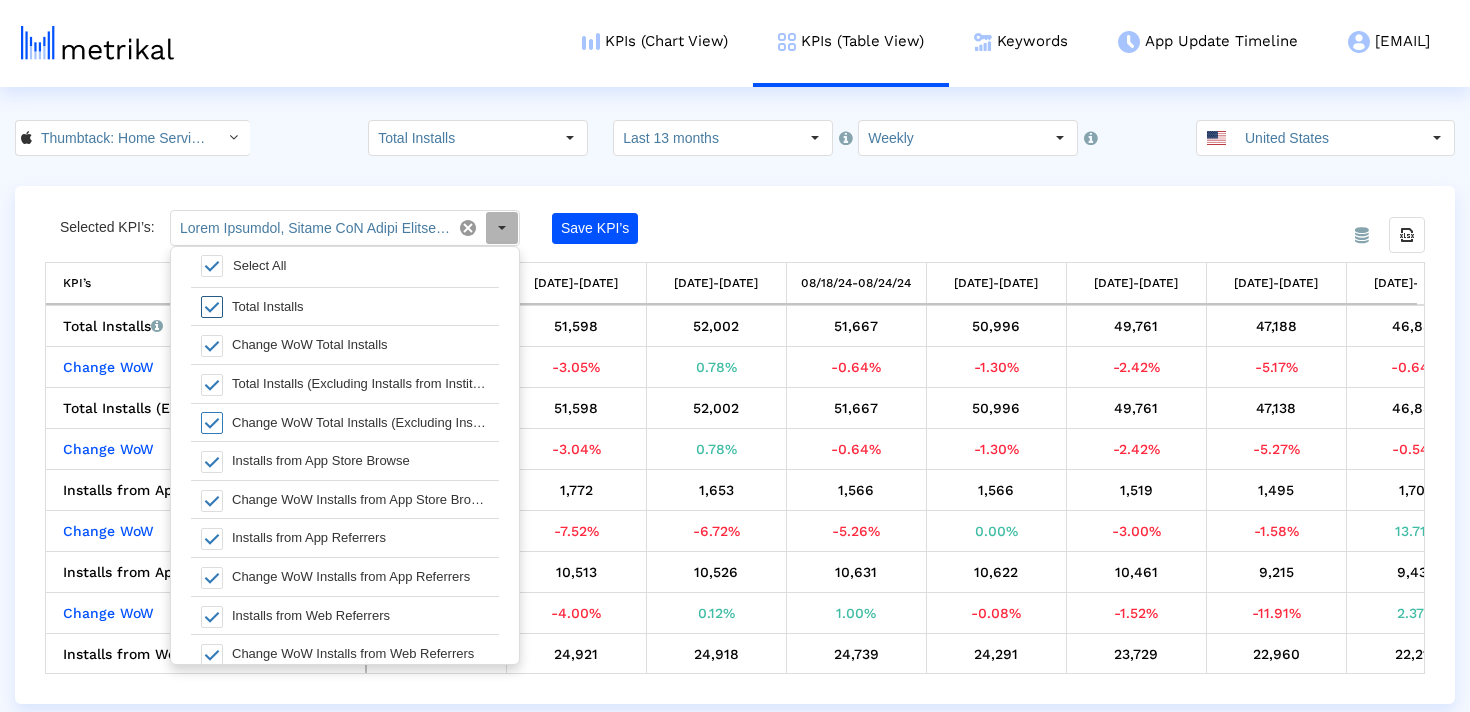 click on "Total Installs" at bounding box center [360, 307] 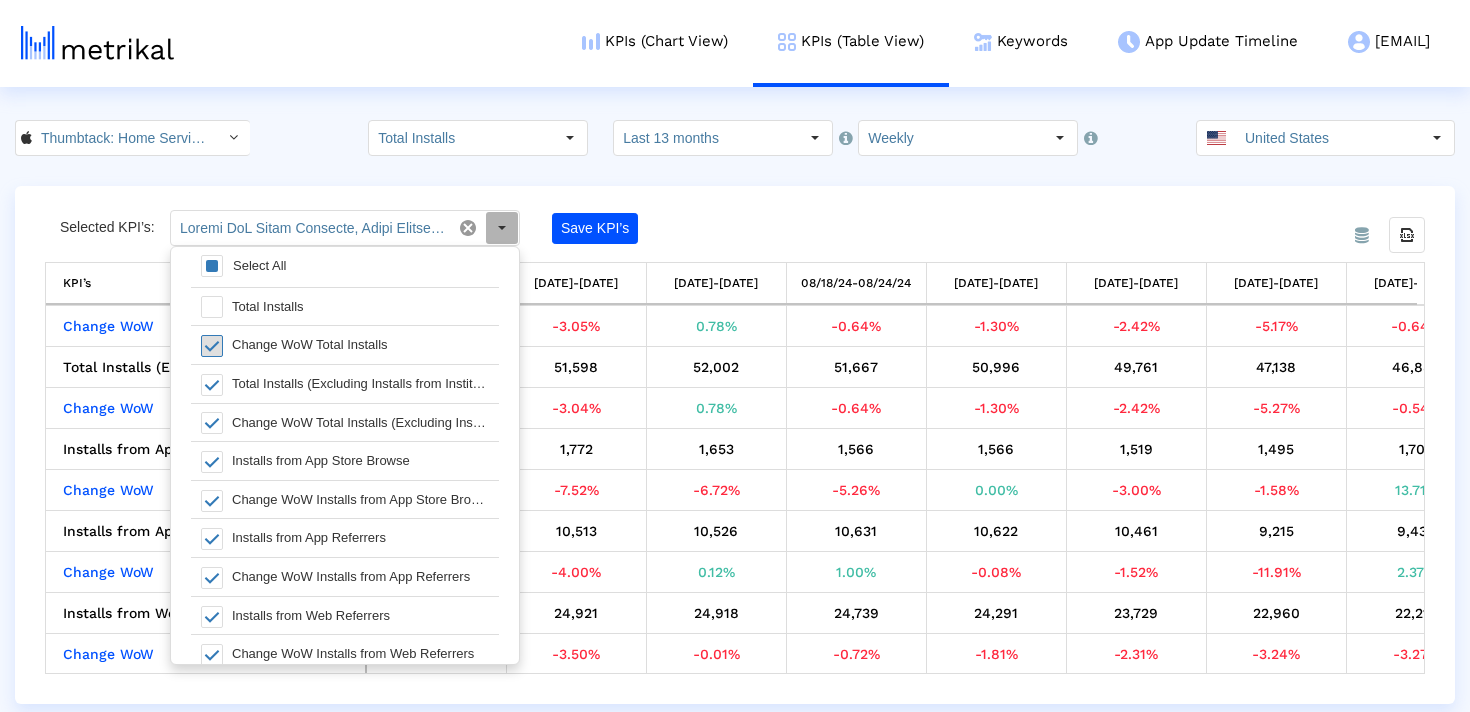 drag, startPoint x: 215, startPoint y: 337, endPoint x: 241, endPoint y: 337, distance: 26 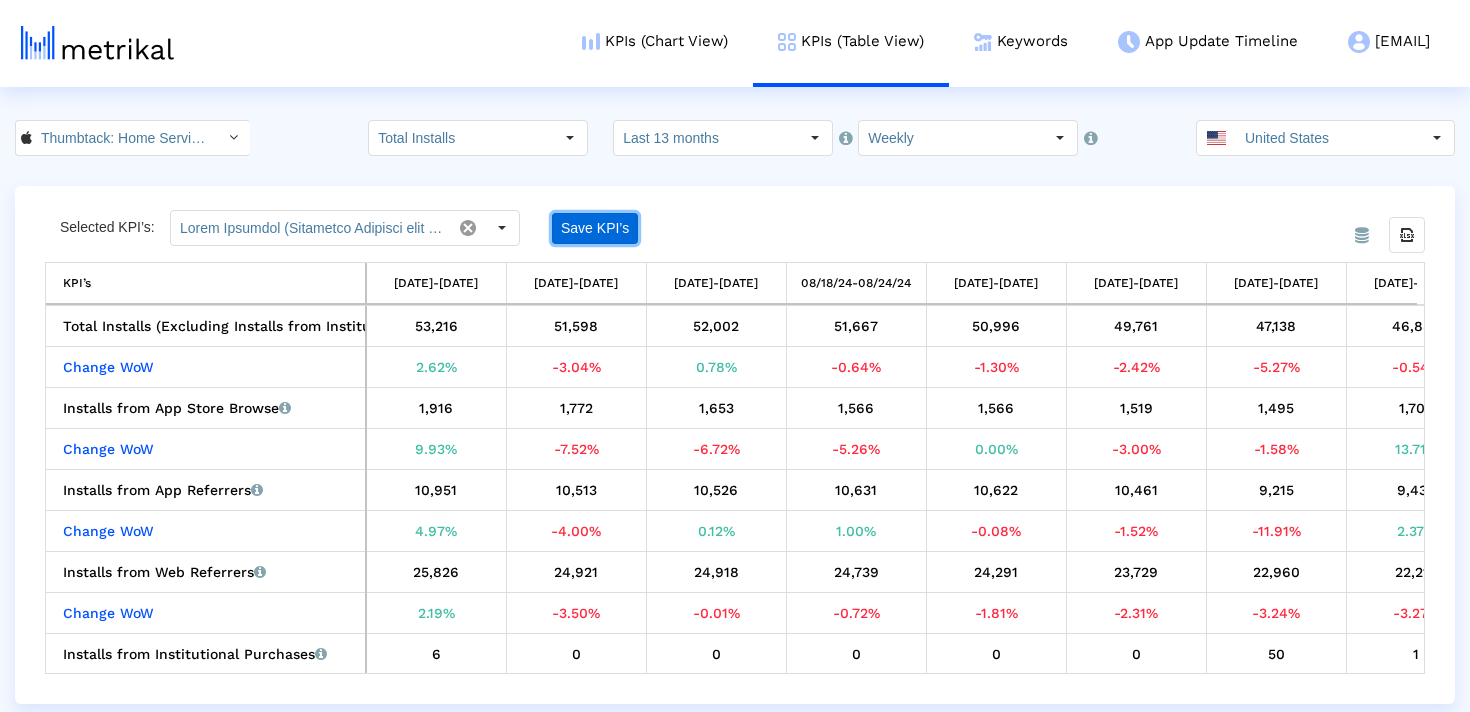 click on "Save KPI’s" 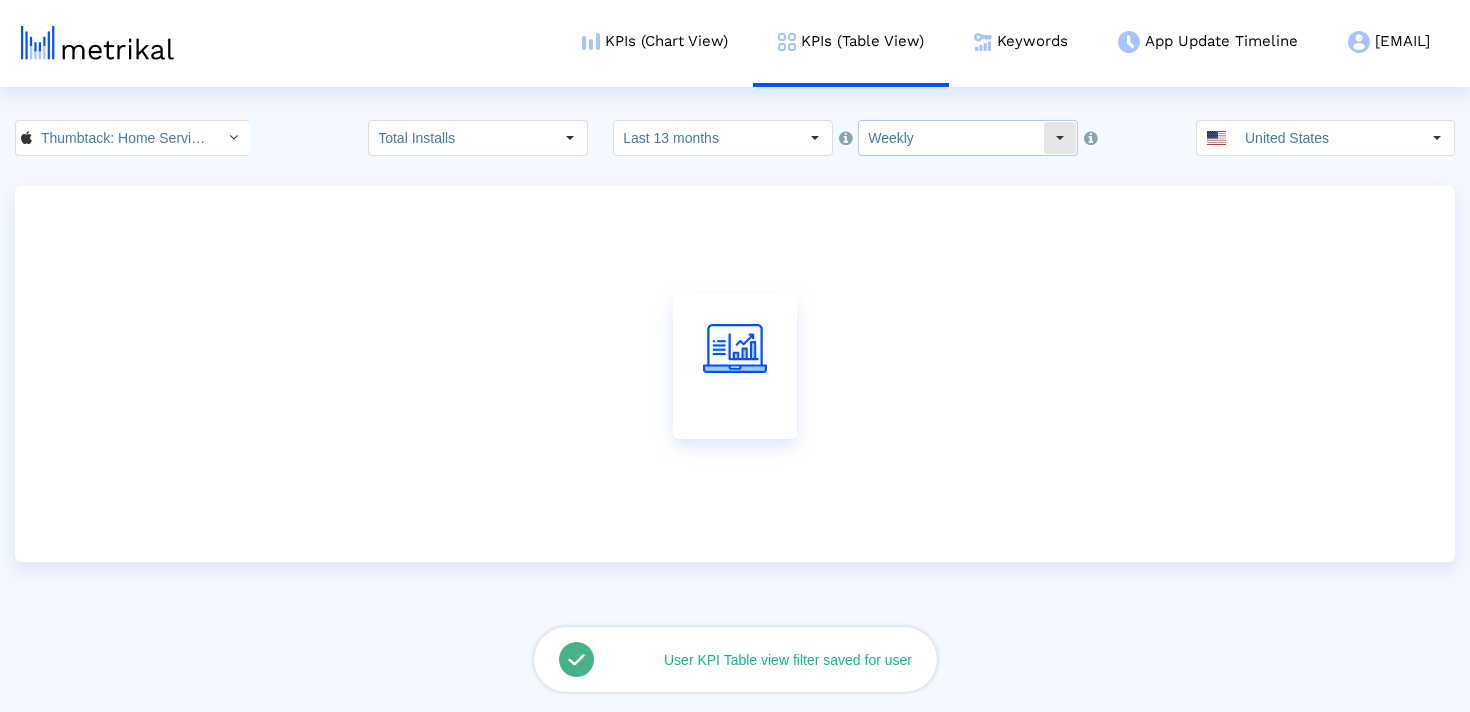 click on "Weekly" 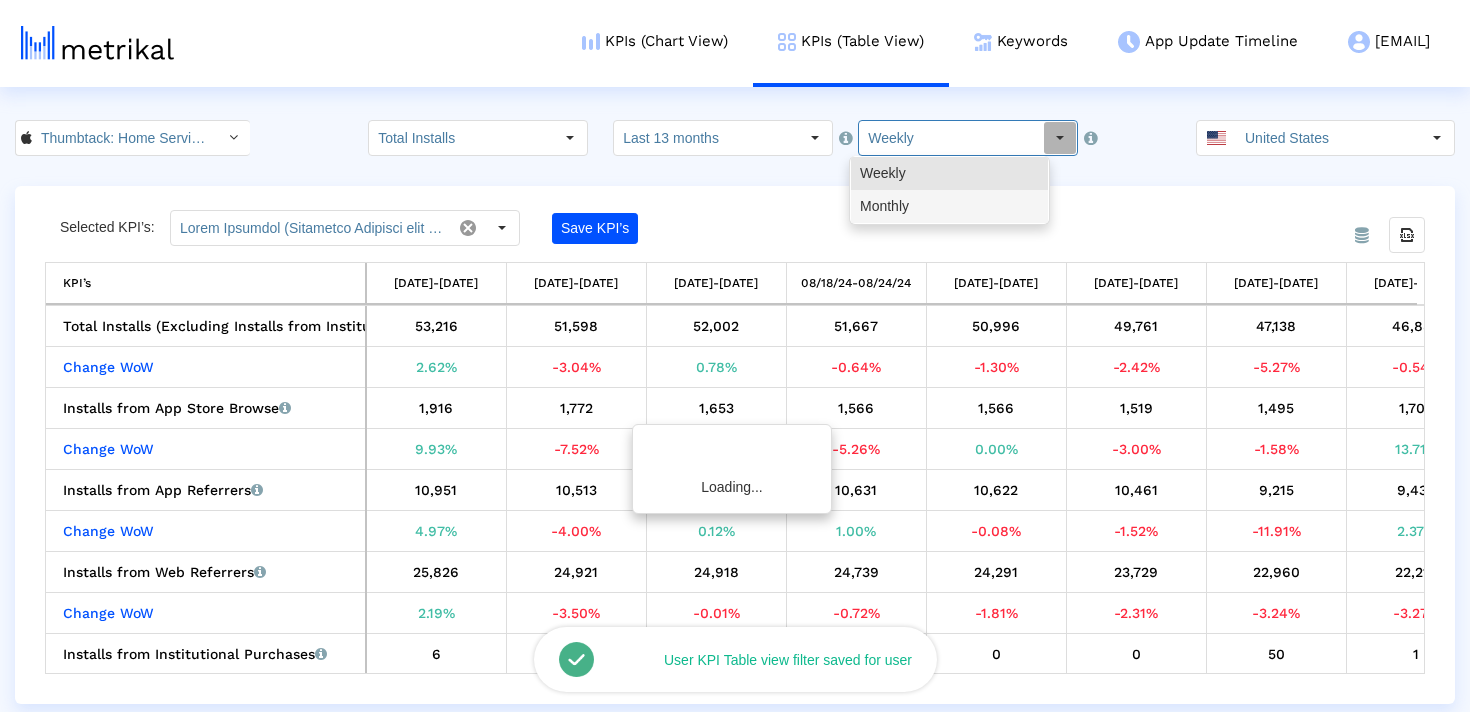click on "Monthly" at bounding box center [949, 206] 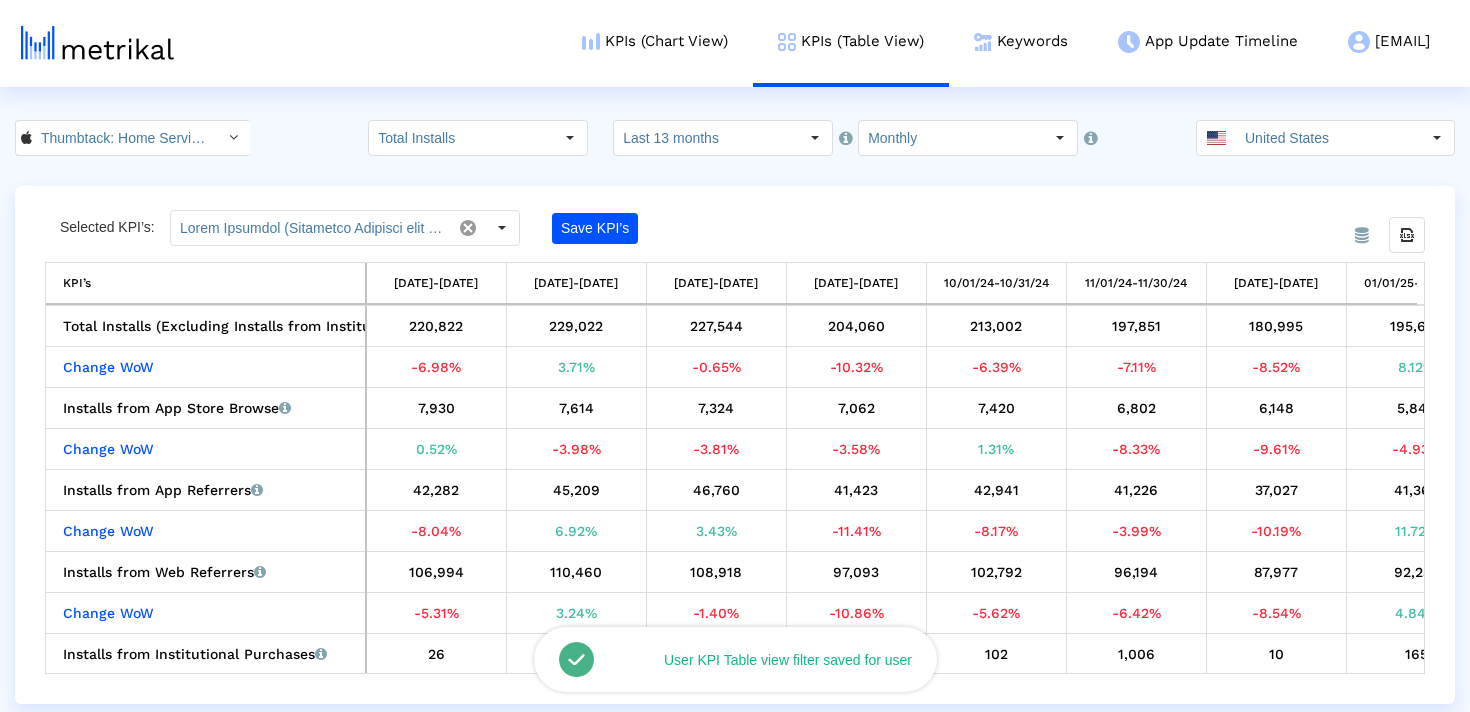 click on "KPIs (Chart View)  KPIs (Table View)  Keywords   App Update Timeline  thumbtack@[EMAIL]   Keyword Manager  Customer Settings  Admin  Documentation  Logout Thumbtack: Home Service Pros < [NUMBER] > Total Installs  Select how far back from today you would like to view the data below.  Last 13 months  Select how would like to group the data below.  Monthly Pull down to refresh... Release to refresh... Refreshing... Weekly Monthly Loading... United States  From Database Selected KPI’s: Save KPI’s Export all data KPI’s   KPI’s [DATE]-[DATE] [DATE]-[DATE] [DATE]-[DATE] [DATE]-[DATE] [DATE]-[DATE] [DATE]-[DATE] [DATE]-[DATE] [DATE]-[DATE] [DATE]-[DATE] [DATE]-[DATE] [DATE]-[DATE] [DATE]-[DATE] [DATE]-[DATE] [DATE]-[DATE]  Total Installs (Excluding Installs from Institutional Purchases)   Total installs that the app received from all sources, reported by App Store Connect (excludes Installs from Institutional Purchases)   [NUMBER]   [NUMBER]" at bounding box center (735, 352) 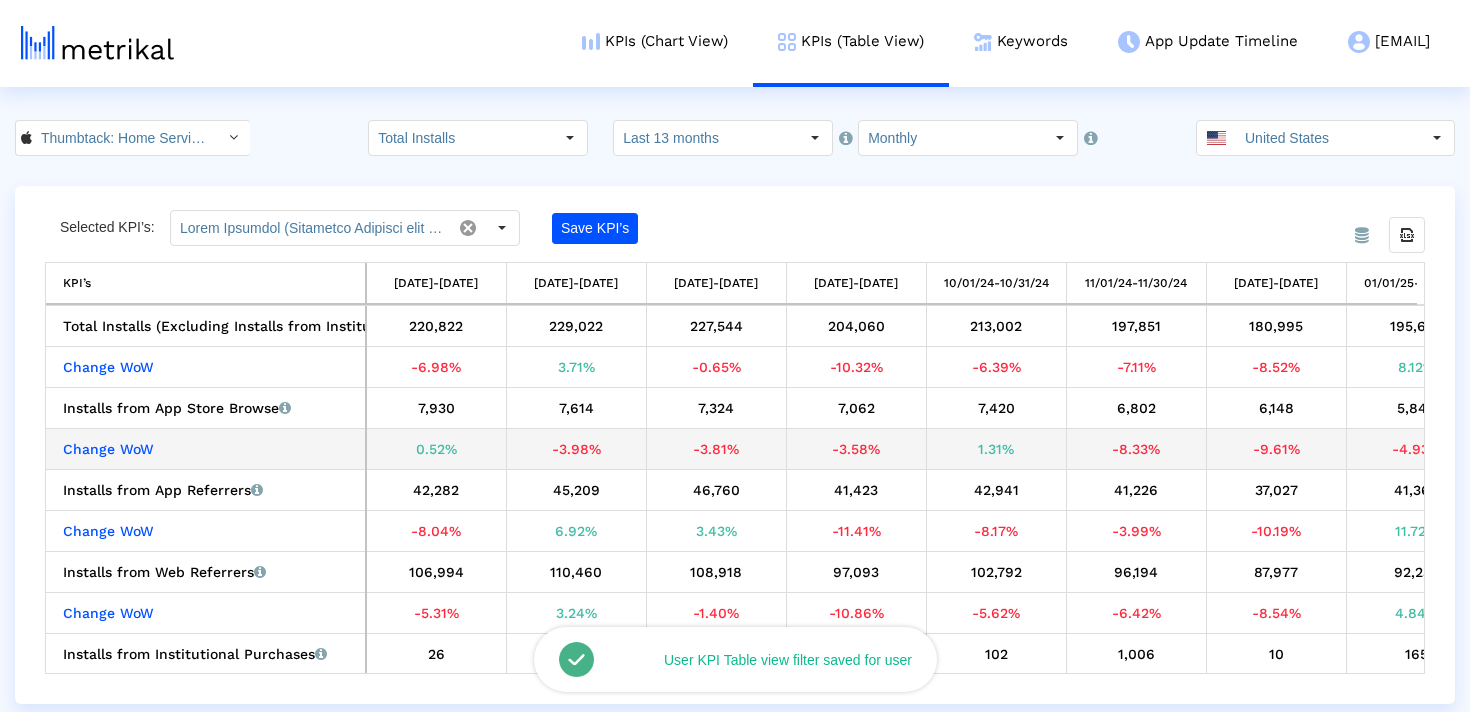 scroll, scrollTop: 0, scrollLeft: 27, axis: horizontal 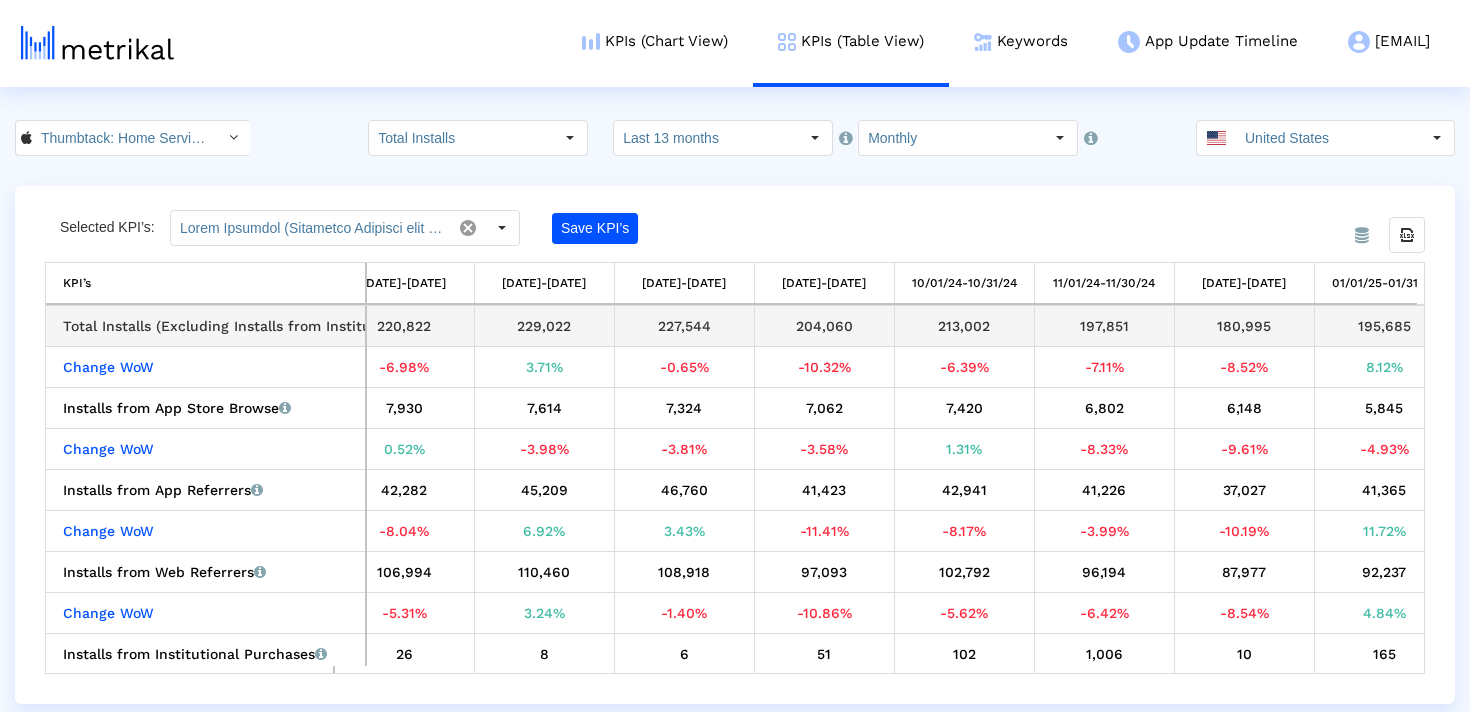 drag, startPoint x: 503, startPoint y: 325, endPoint x: 585, endPoint y: 325, distance: 82 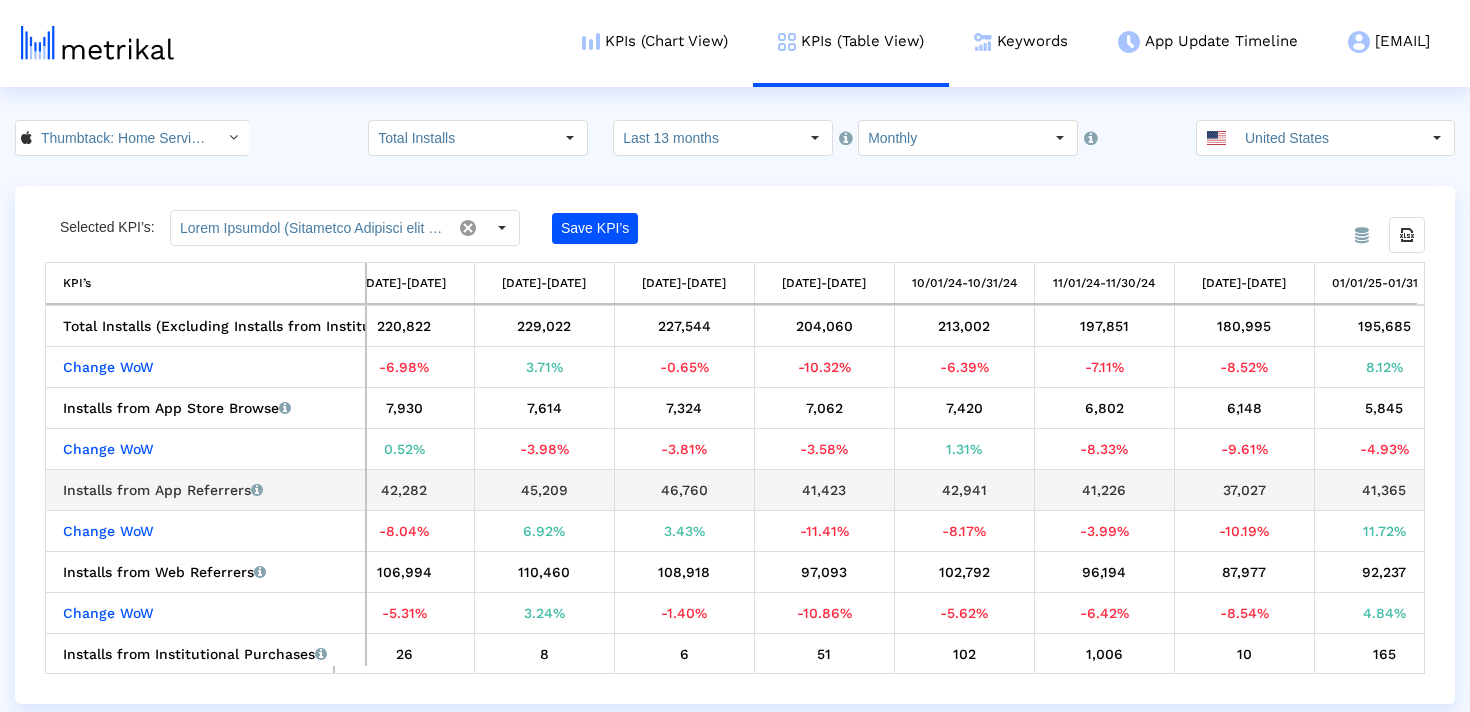 scroll, scrollTop: 0, scrollLeft: 629, axis: horizontal 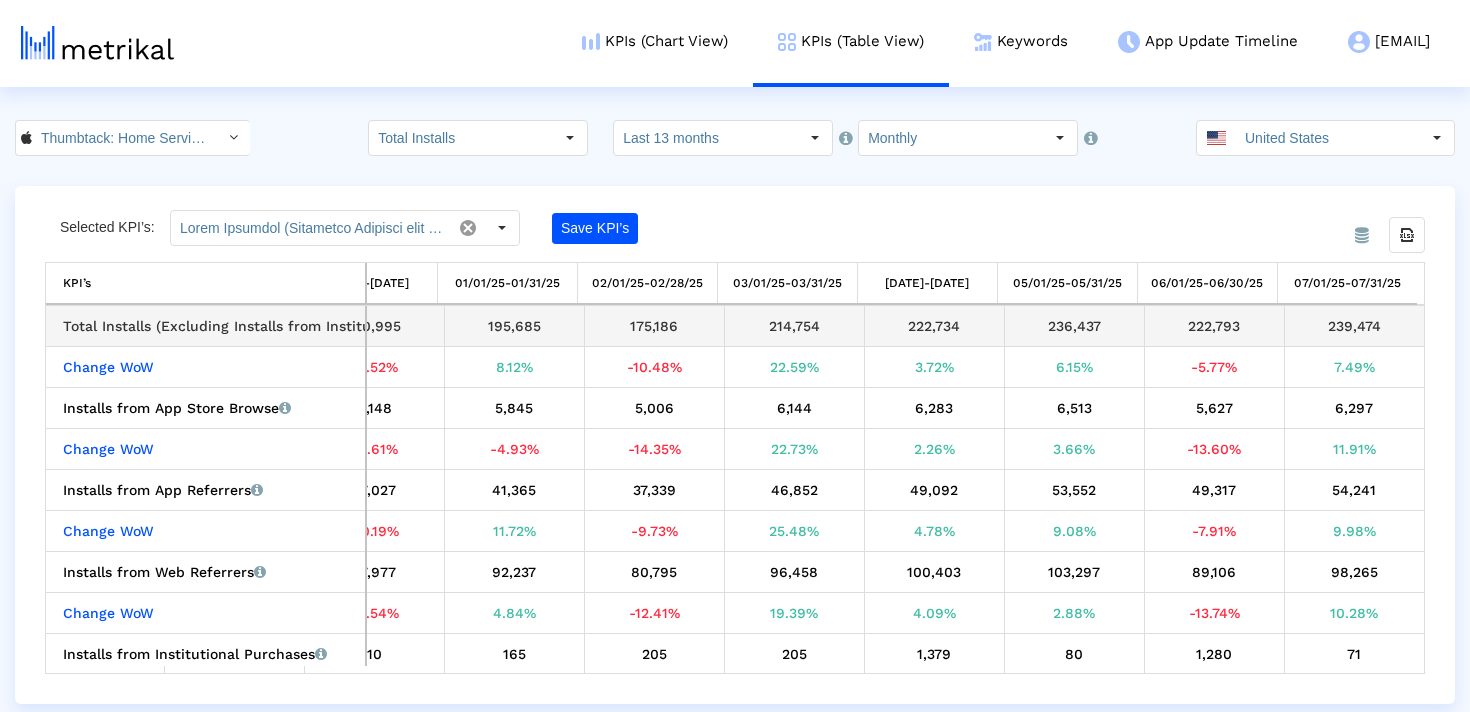 drag, startPoint x: 1240, startPoint y: 325, endPoint x: 1175, endPoint y: 325, distance: 65 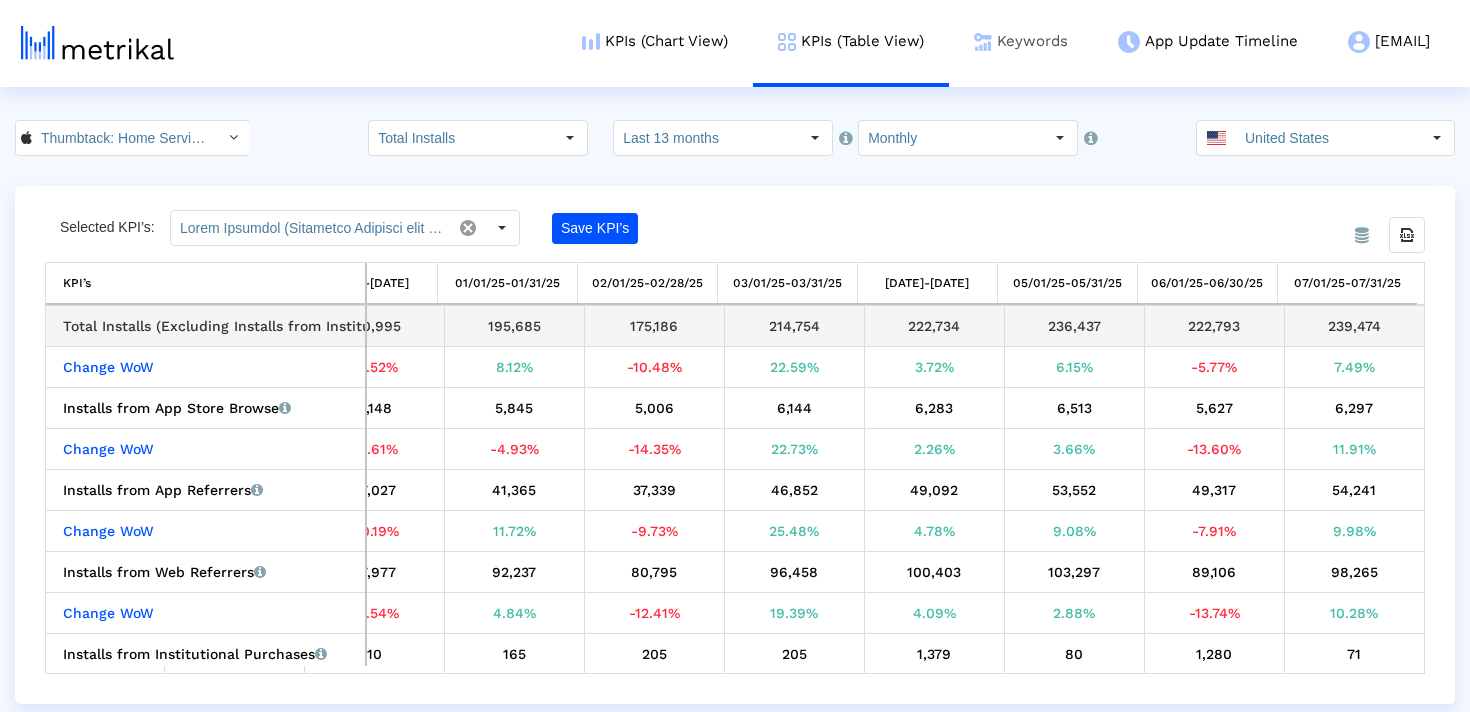copy on "239,474" 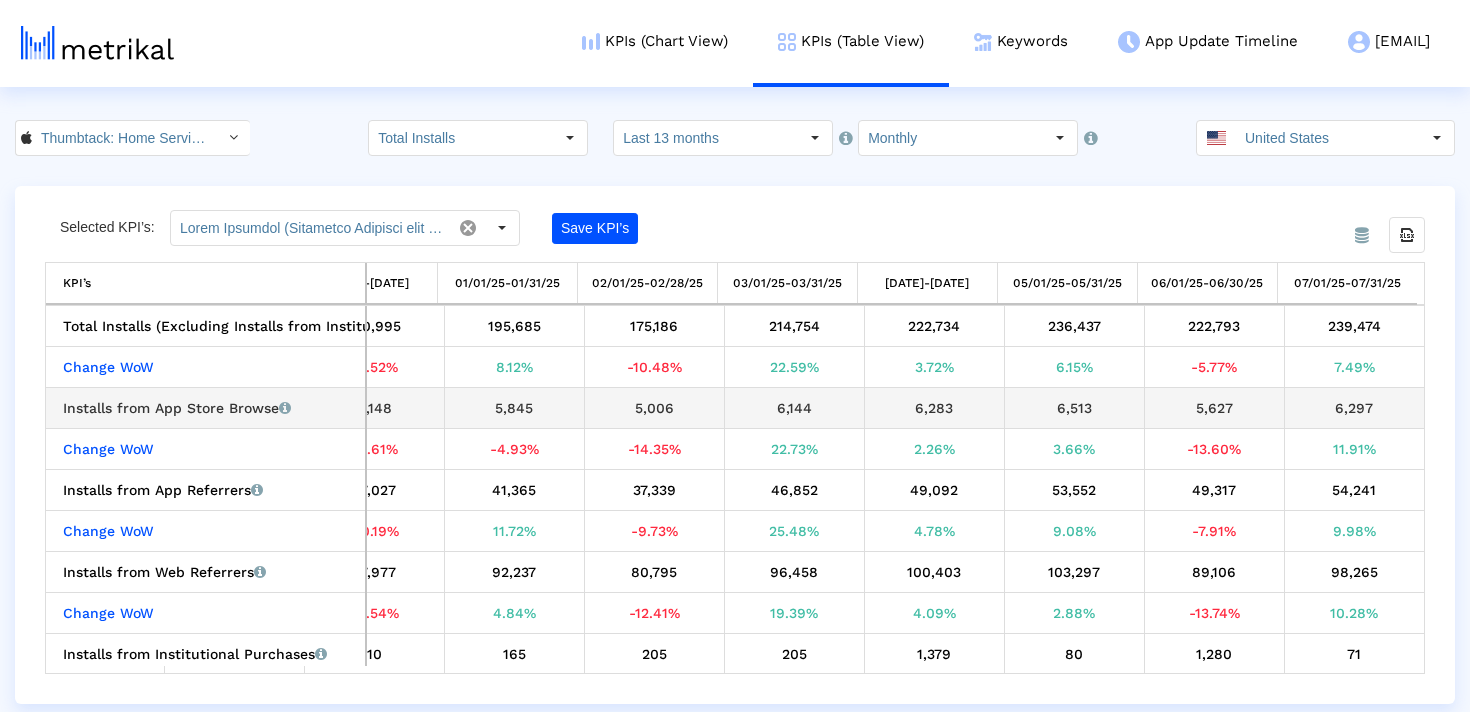 scroll, scrollTop: 0, scrollLeft: 694, axis: horizontal 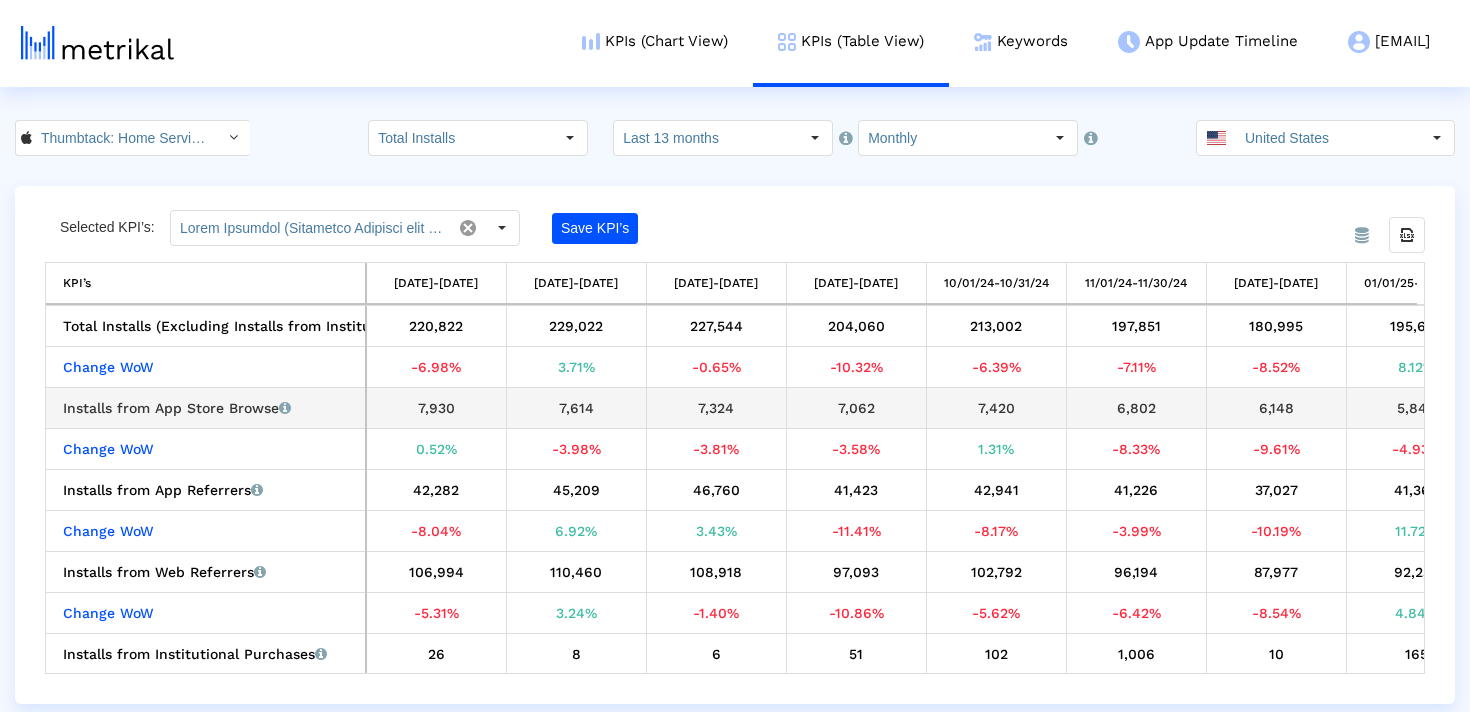 drag, startPoint x: 603, startPoint y: 405, endPoint x: 541, endPoint y: 405, distance: 62 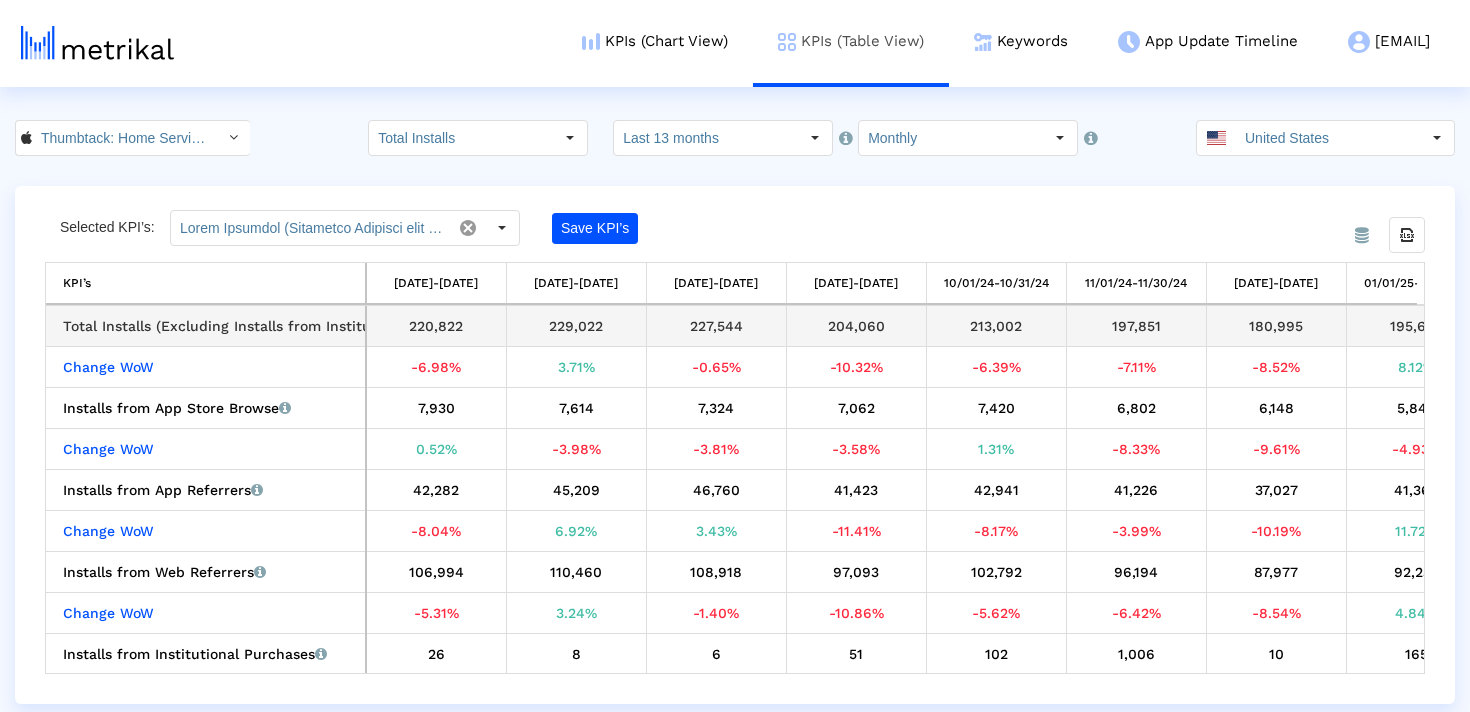 copy on "7,614" 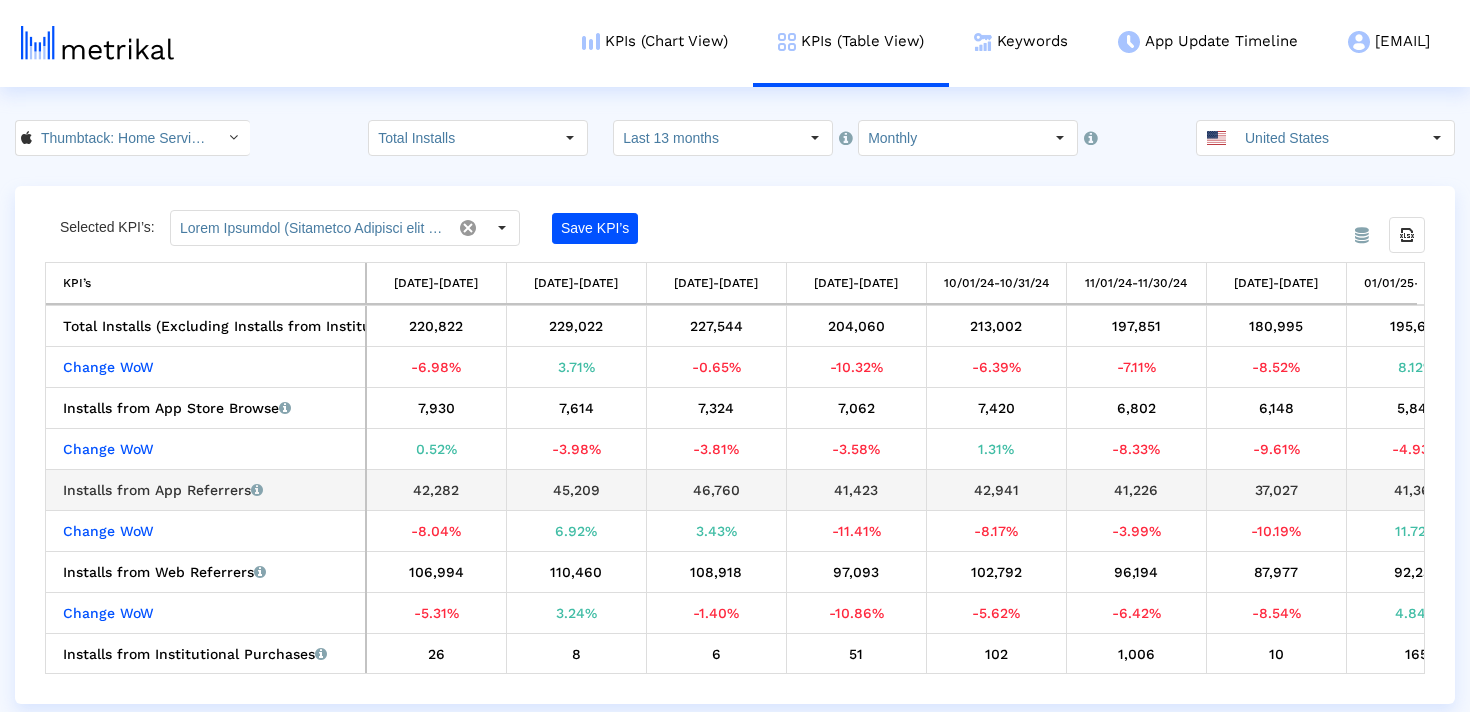 drag, startPoint x: 613, startPoint y: 484, endPoint x: 532, endPoint y: 484, distance: 81 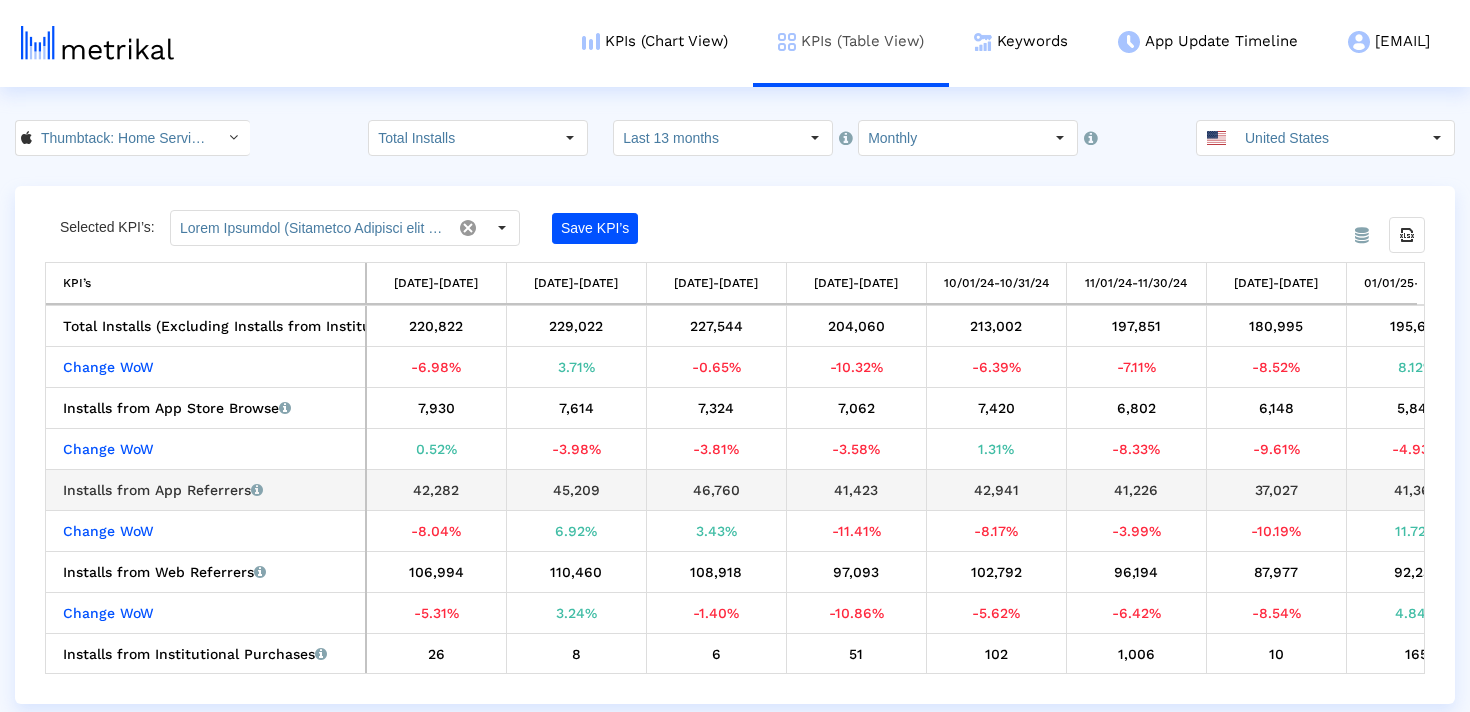 copy on "45,209" 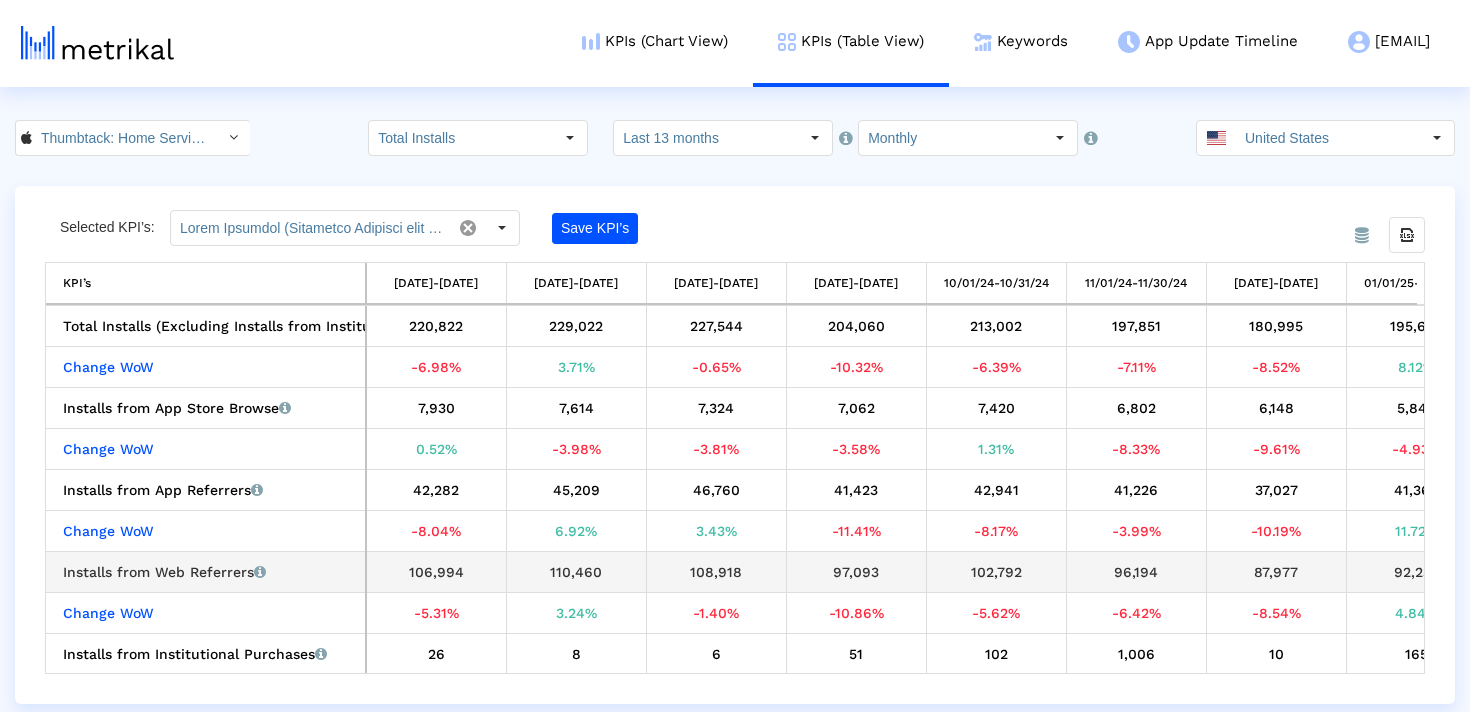 drag, startPoint x: 588, startPoint y: 573, endPoint x: 544, endPoint y: 573, distance: 44 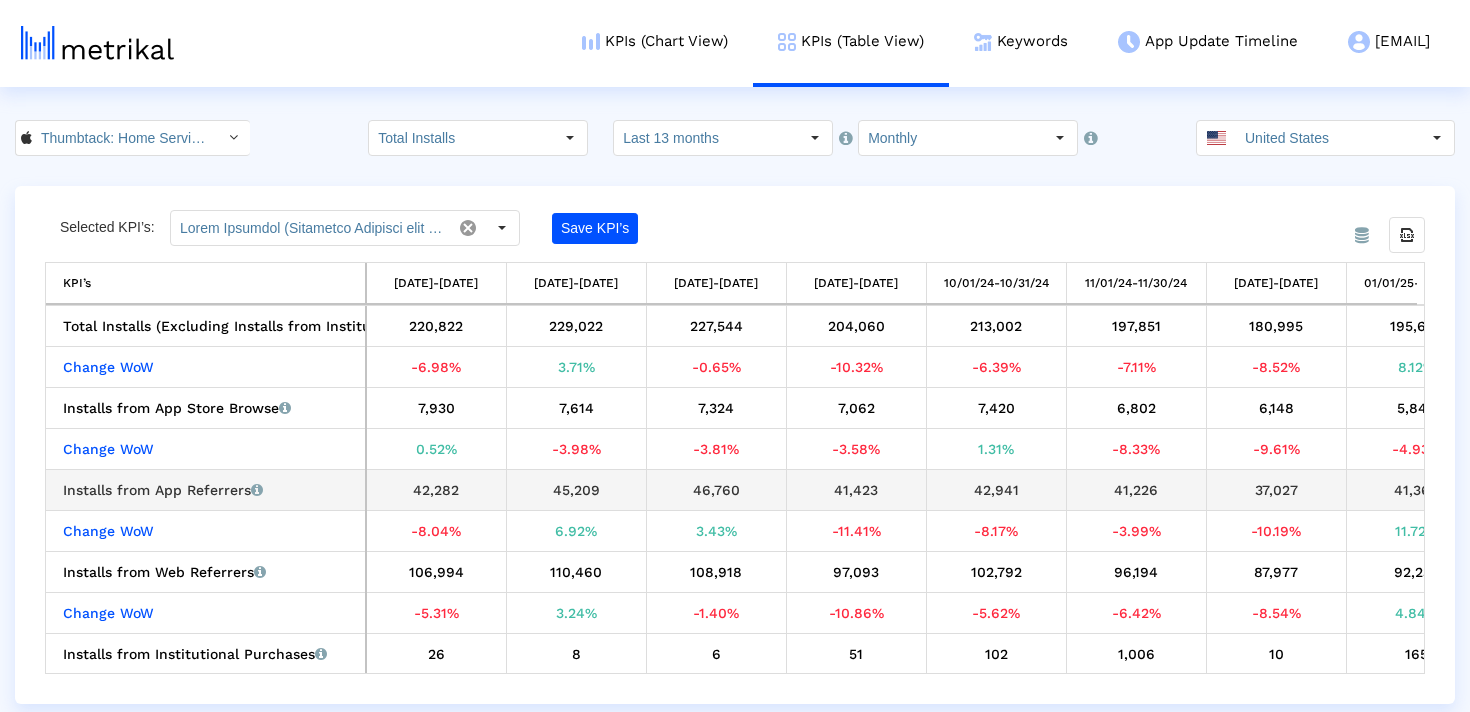 scroll, scrollTop: 44, scrollLeft: 0, axis: vertical 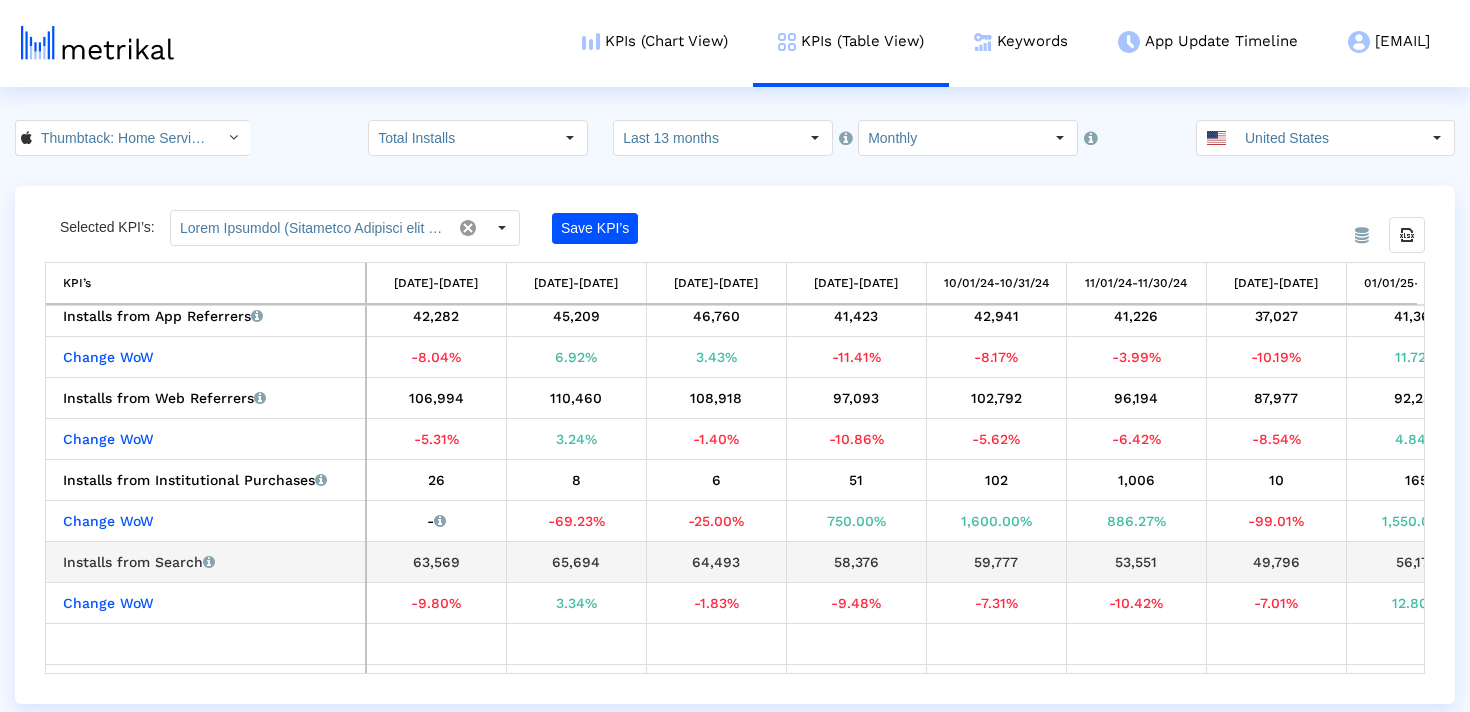 drag, startPoint x: 603, startPoint y: 568, endPoint x: 538, endPoint y: 568, distance: 65 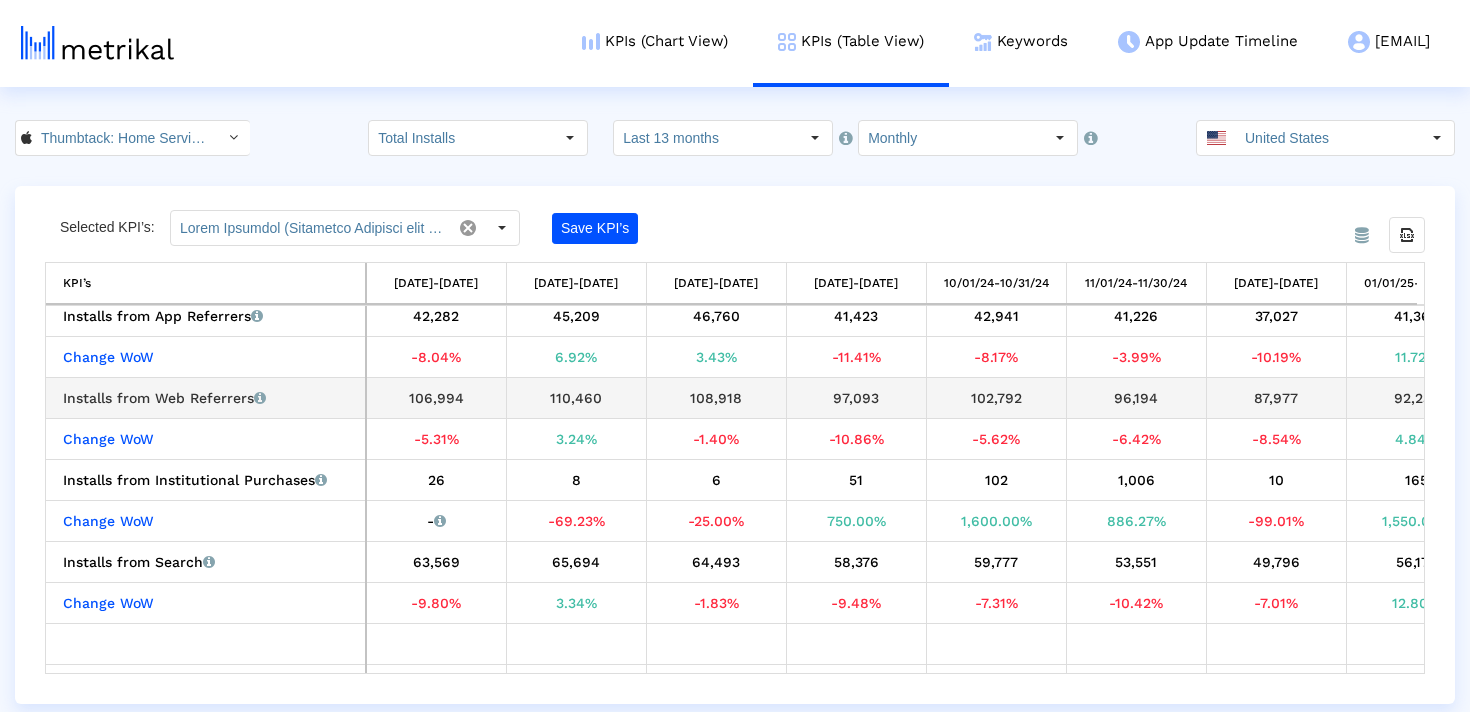 scroll, scrollTop: 336, scrollLeft: 0, axis: vertical 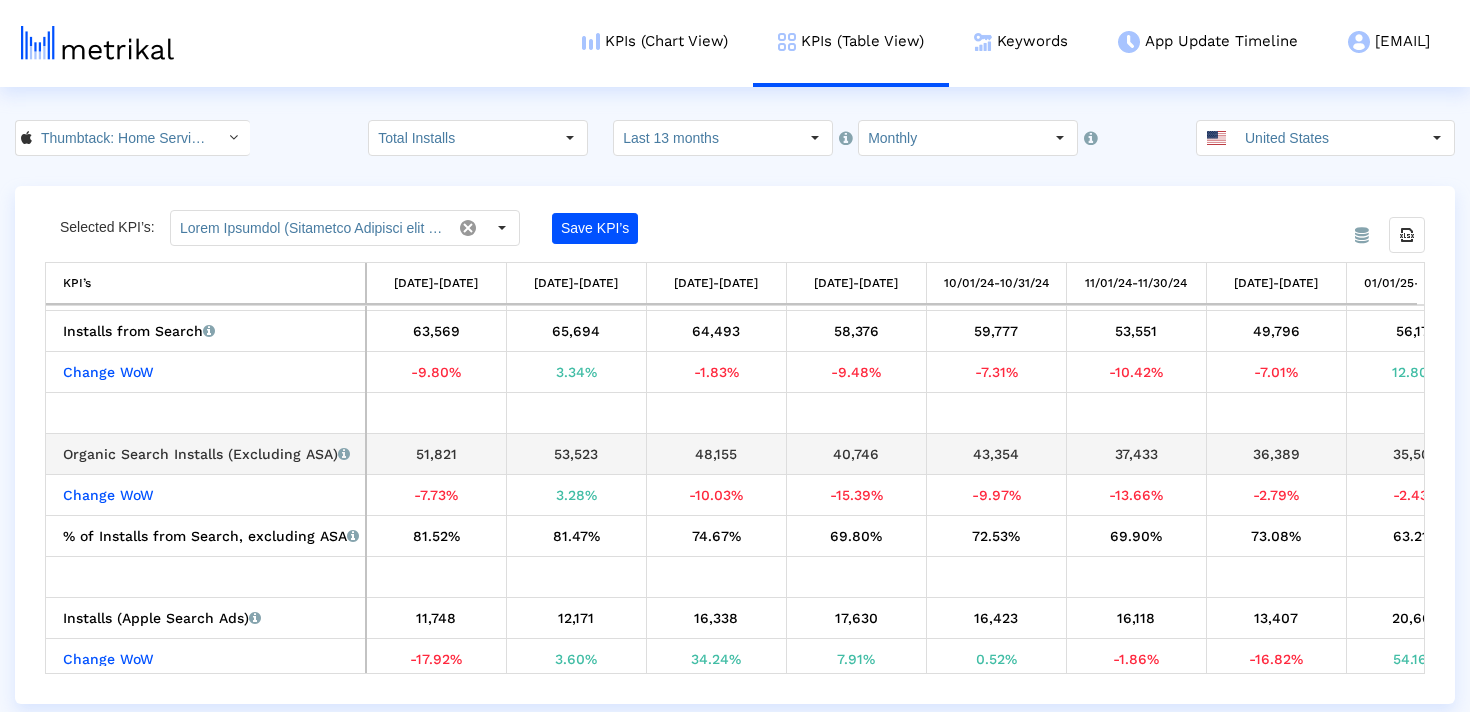 drag, startPoint x: 615, startPoint y: 454, endPoint x: 547, endPoint y: 454, distance: 68 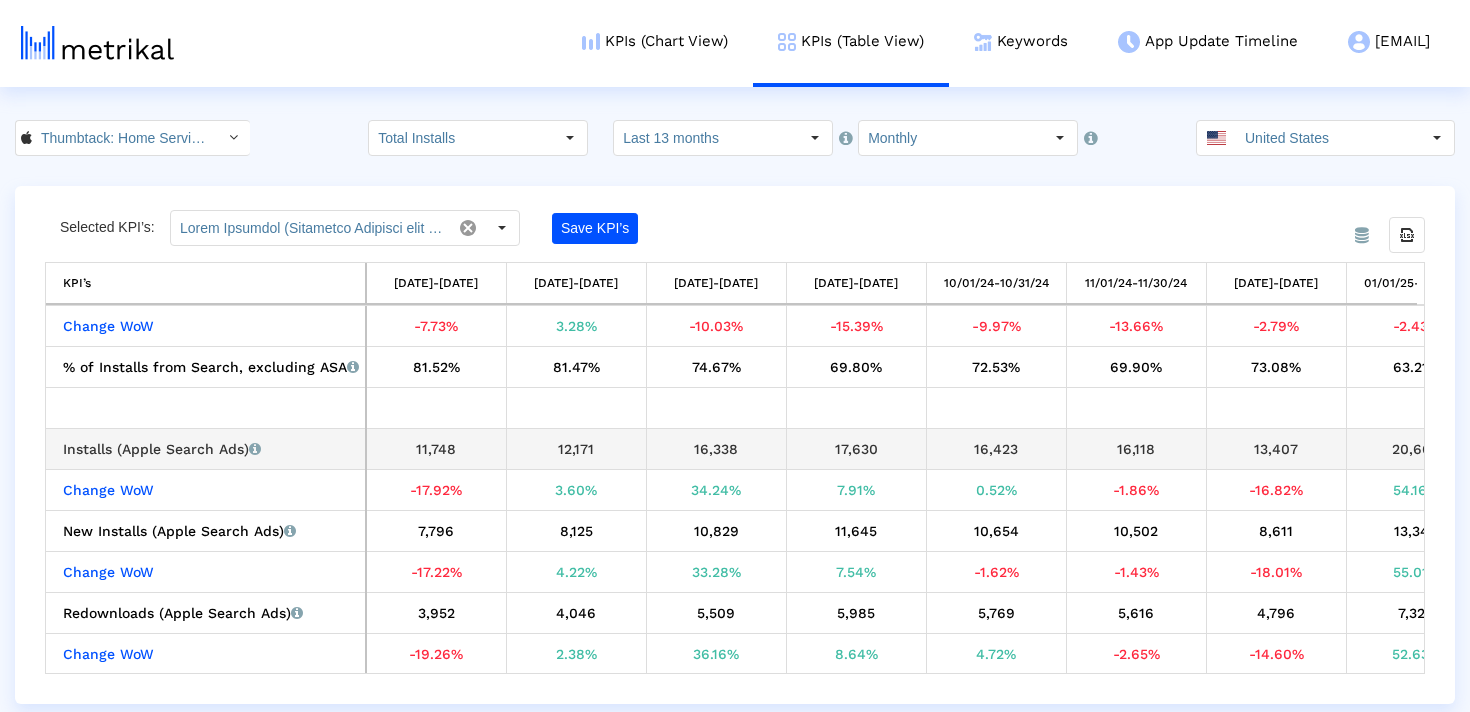 drag, startPoint x: 627, startPoint y: 449, endPoint x: 525, endPoint y: 449, distance: 102 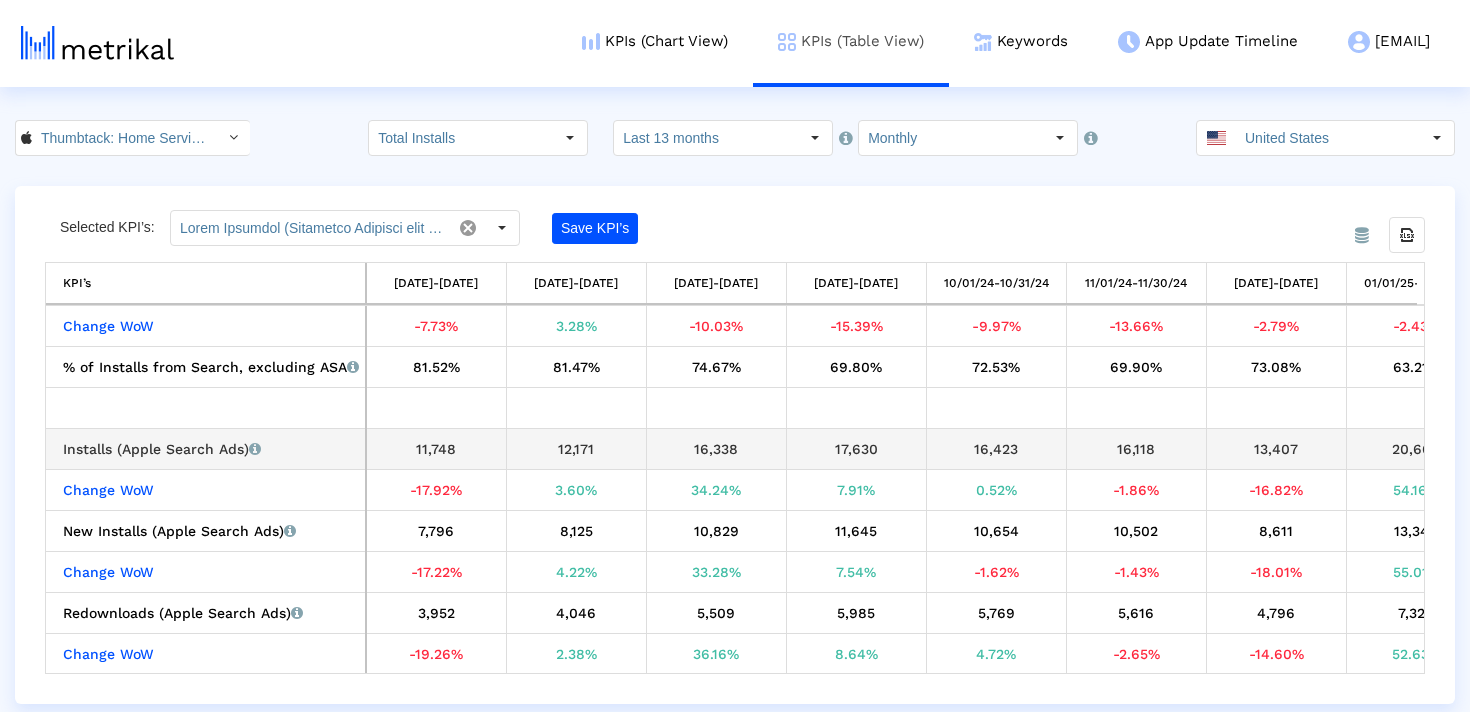 copy on "12,171" 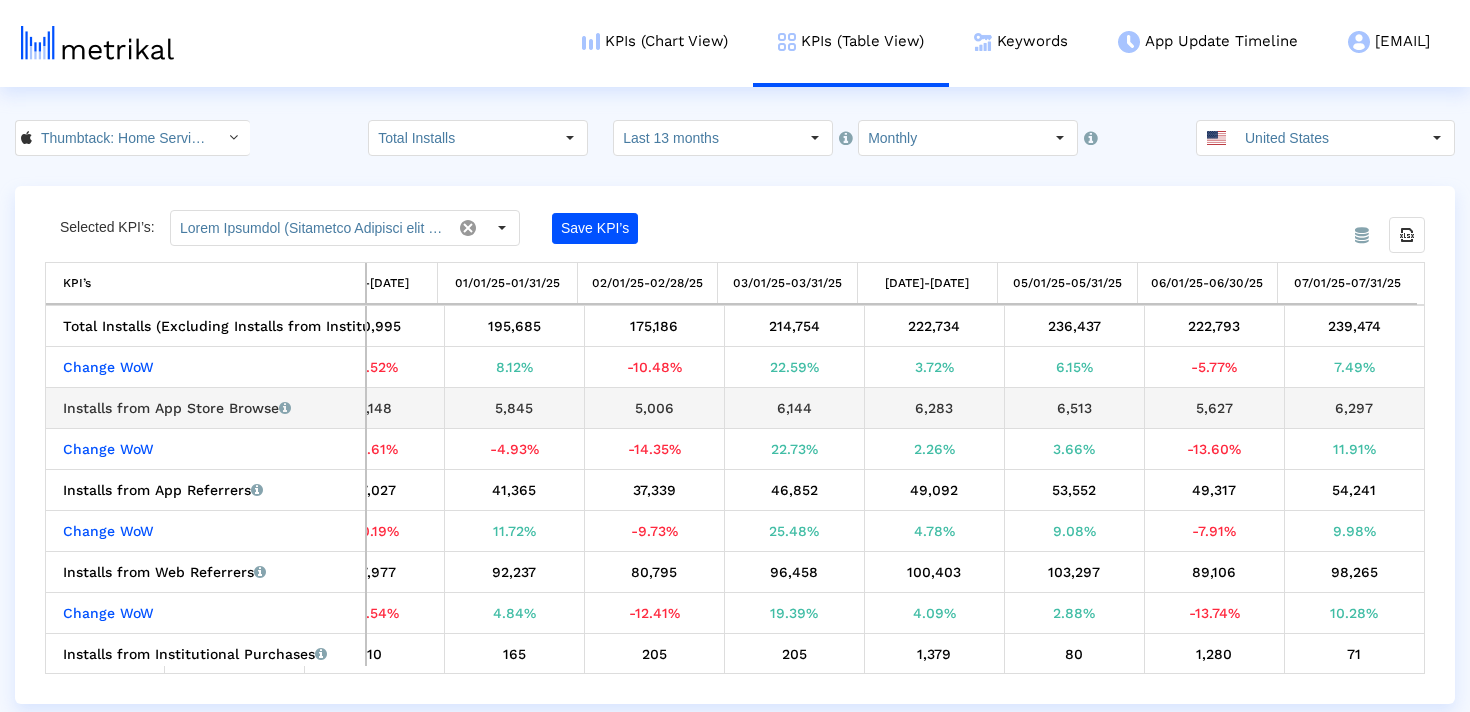 click on "5,627" at bounding box center (1214, 408) 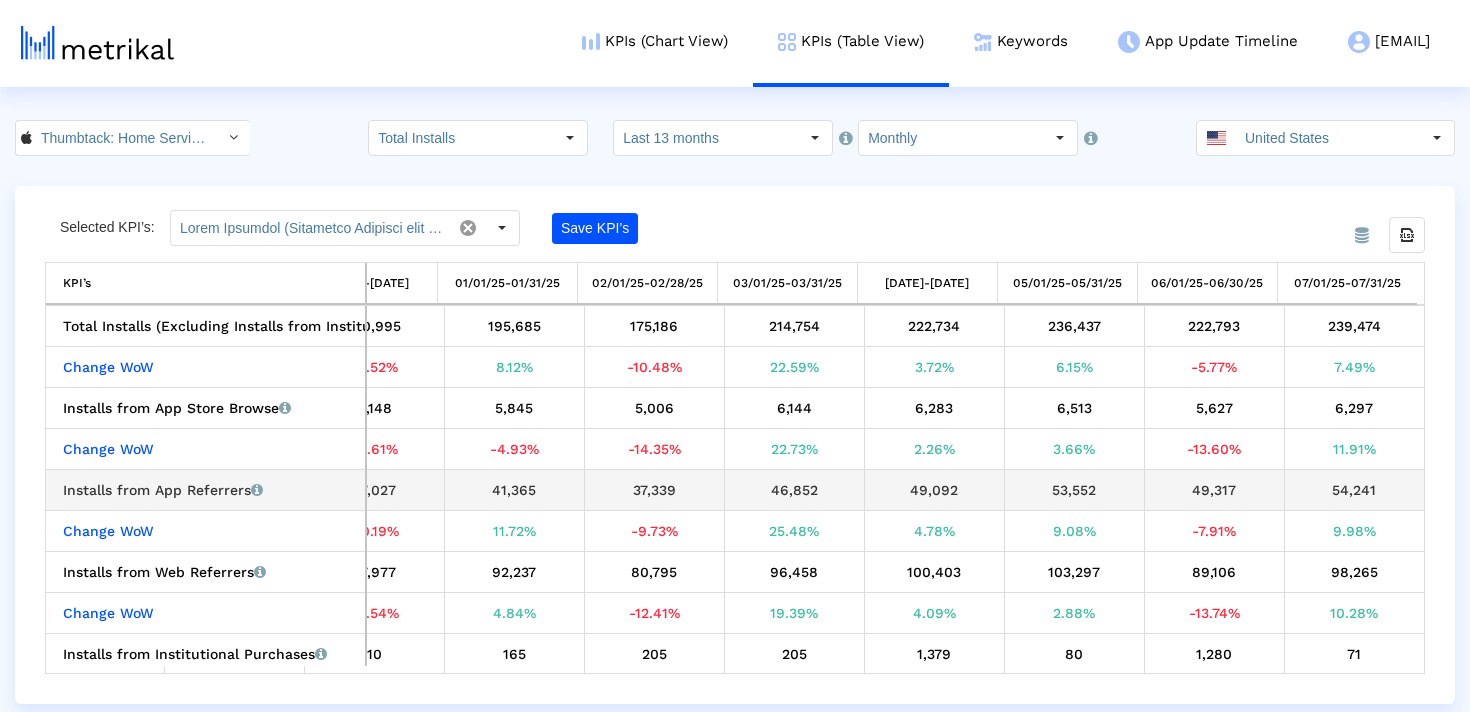 drag, startPoint x: 1381, startPoint y: 489, endPoint x: 1317, endPoint y: 489, distance: 64 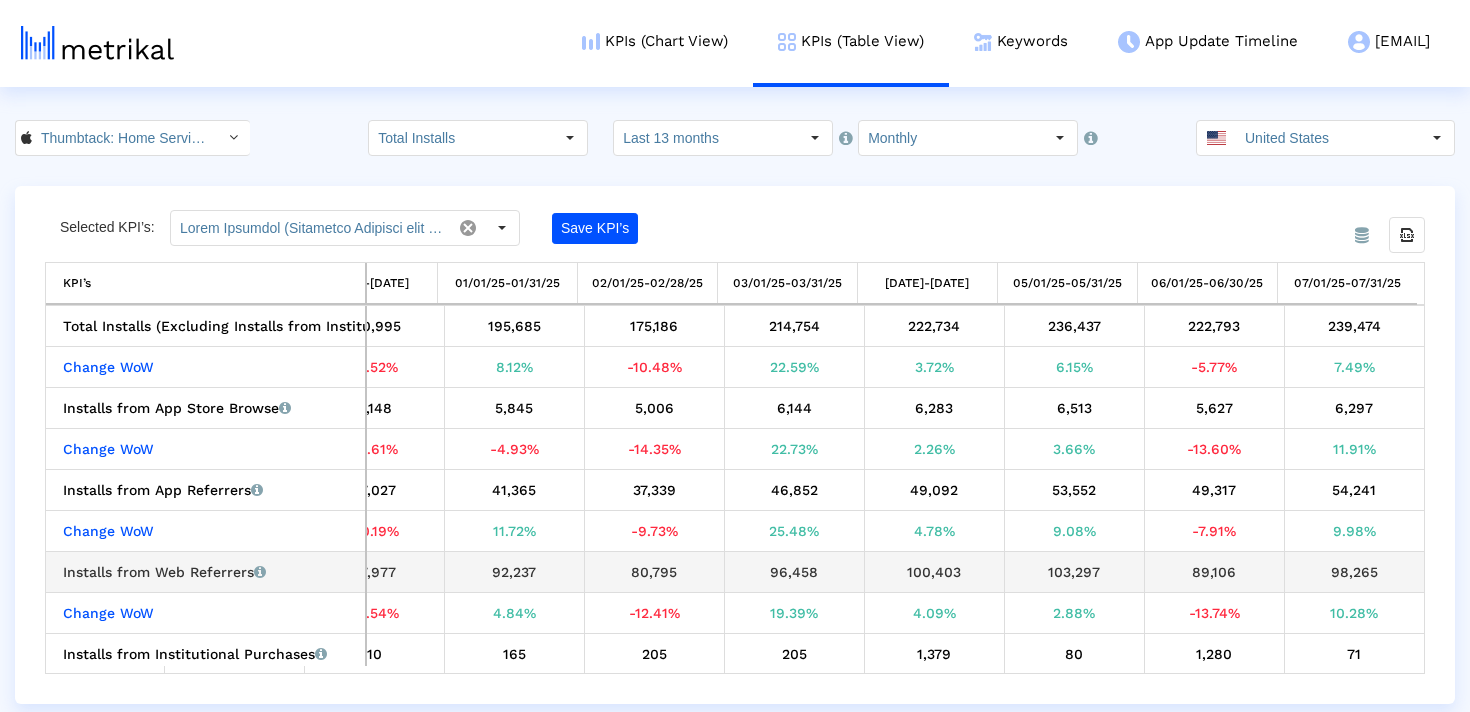 drag, startPoint x: 1371, startPoint y: 572, endPoint x: 1299, endPoint y: 572, distance: 72 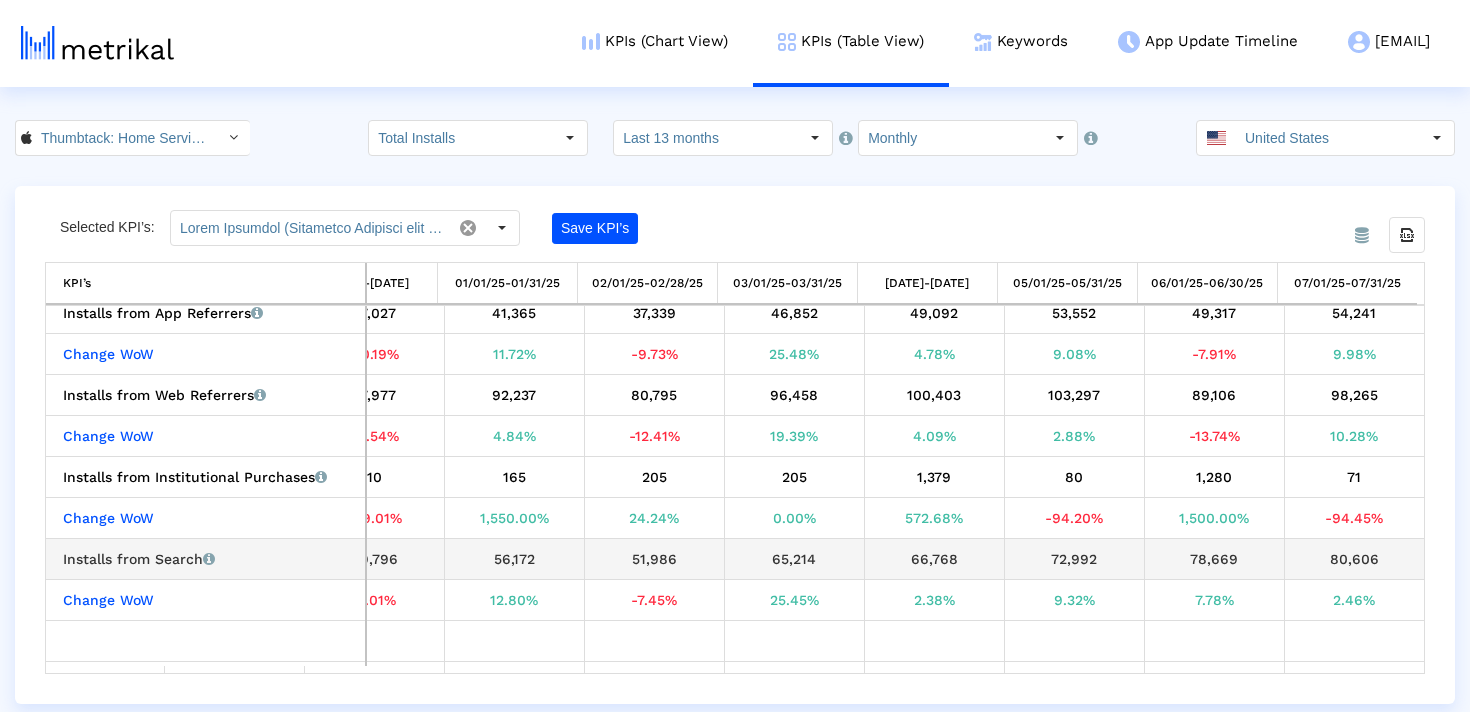 drag, startPoint x: 1387, startPoint y: 560, endPoint x: 1309, endPoint y: 559, distance: 78.00641 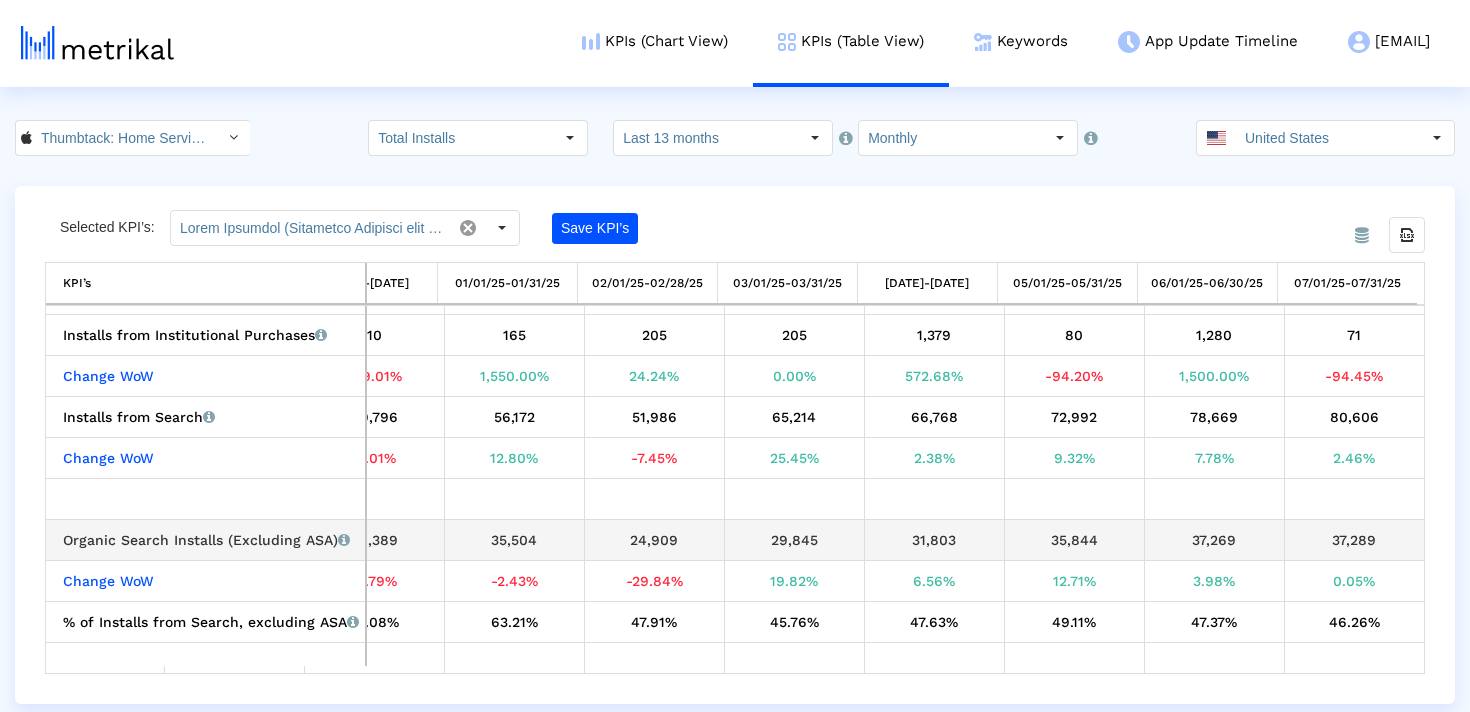 drag, startPoint x: 1383, startPoint y: 543, endPoint x: 1325, endPoint y: 546, distance: 58.077534 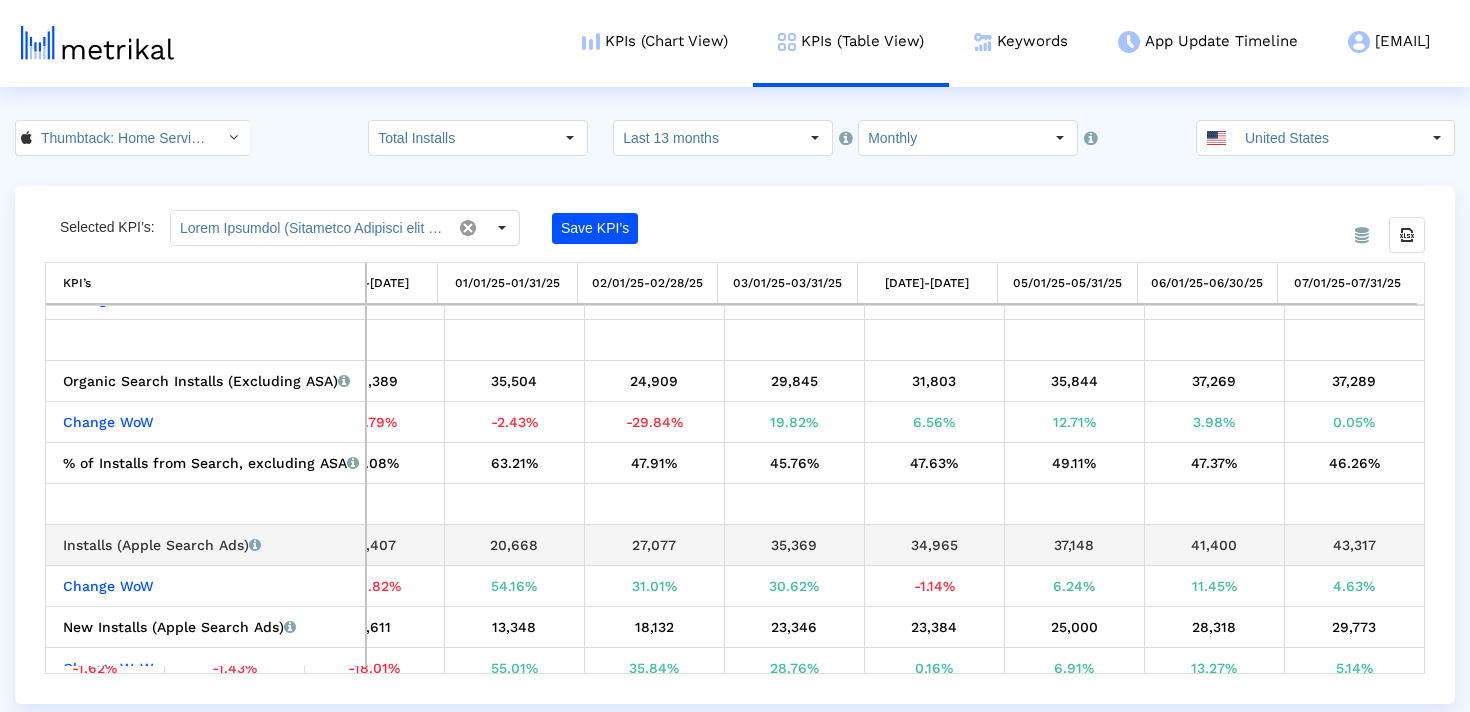 drag, startPoint x: 1375, startPoint y: 541, endPoint x: 1301, endPoint y: 542, distance: 74.00676 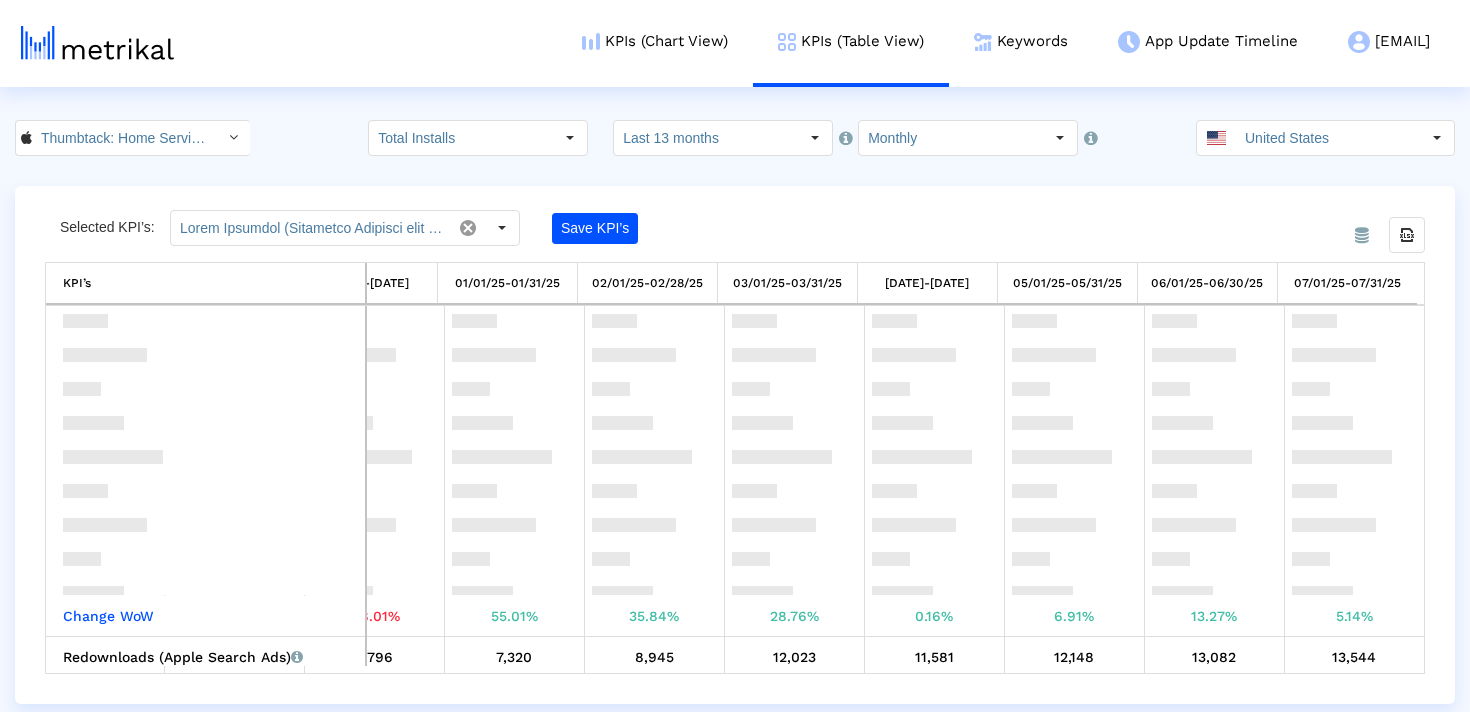 scroll, scrollTop: 839, scrollLeft: 909, axis: both 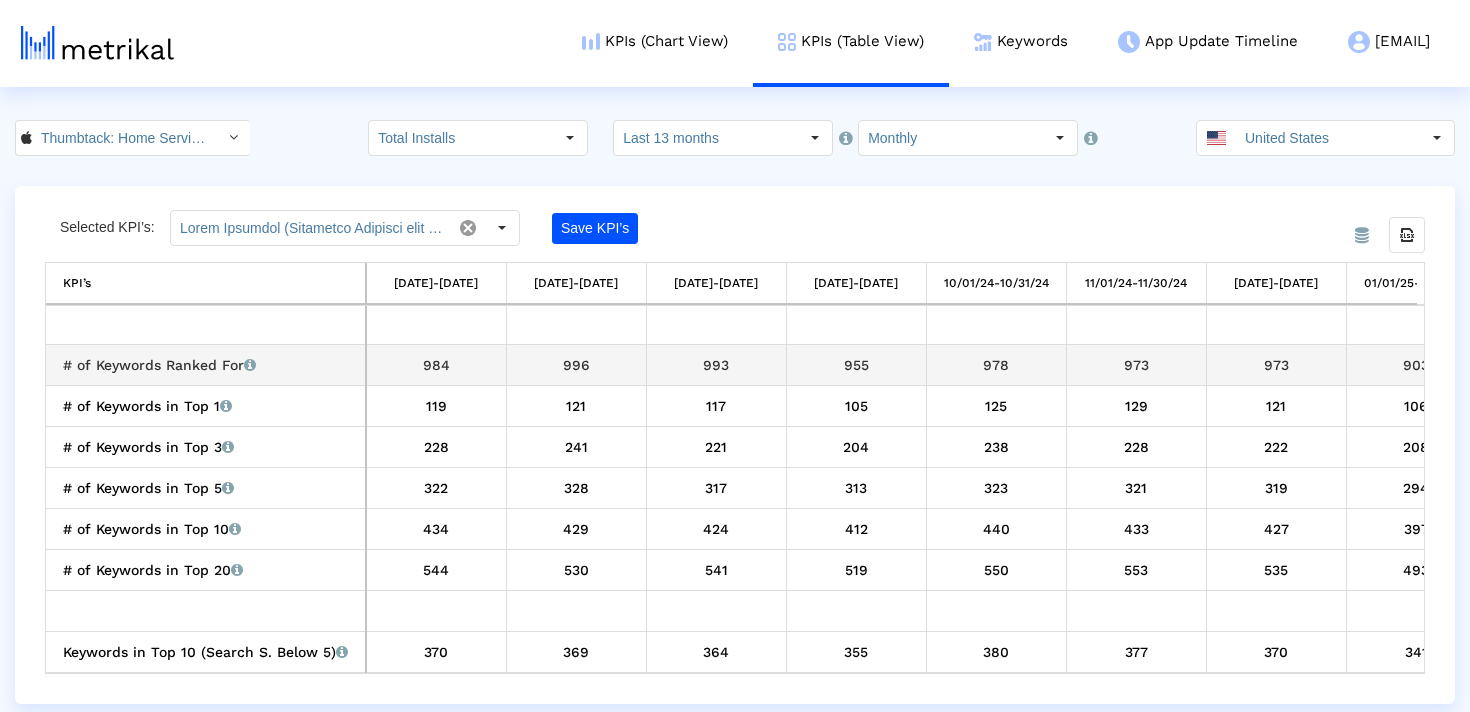 drag, startPoint x: 551, startPoint y: 362, endPoint x: 628, endPoint y: 362, distance: 77 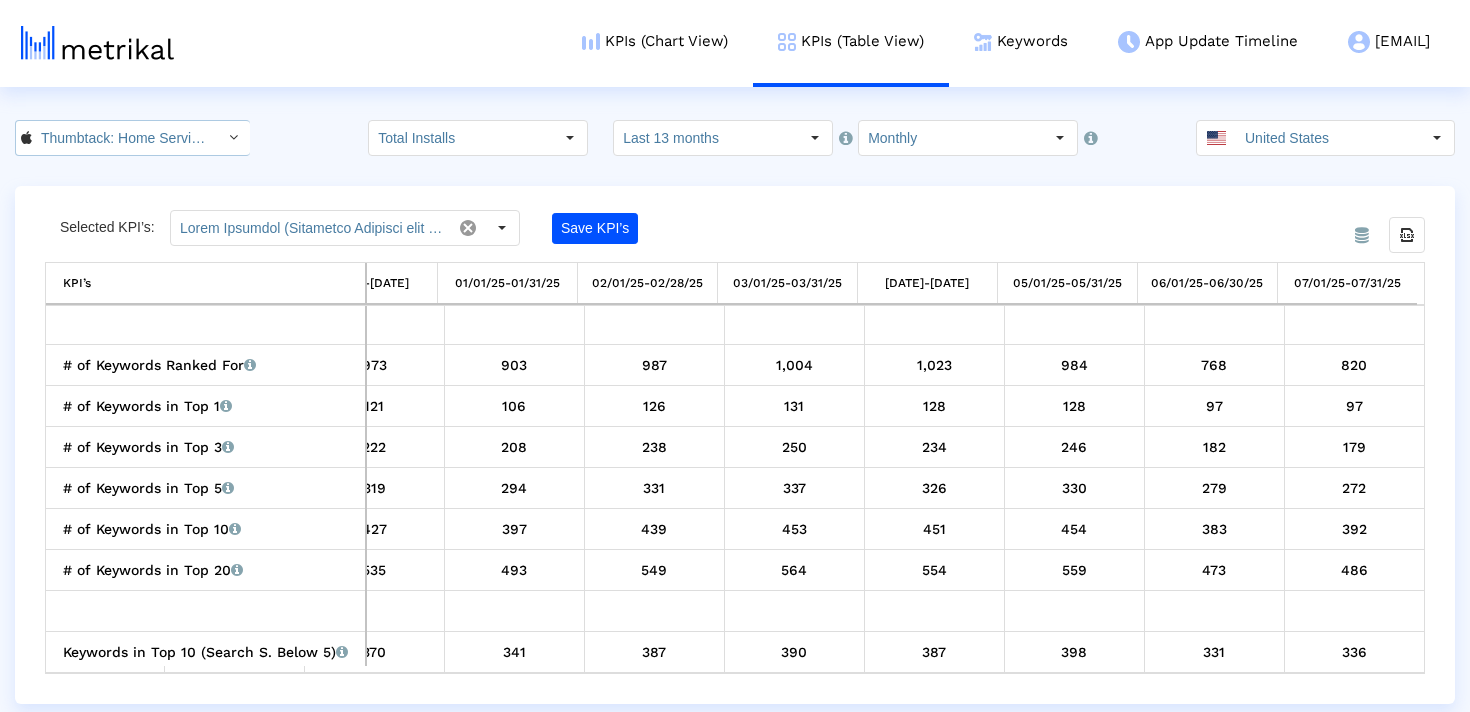 click on "Thumbtack: Home Service Pros < [NUMBER] >" 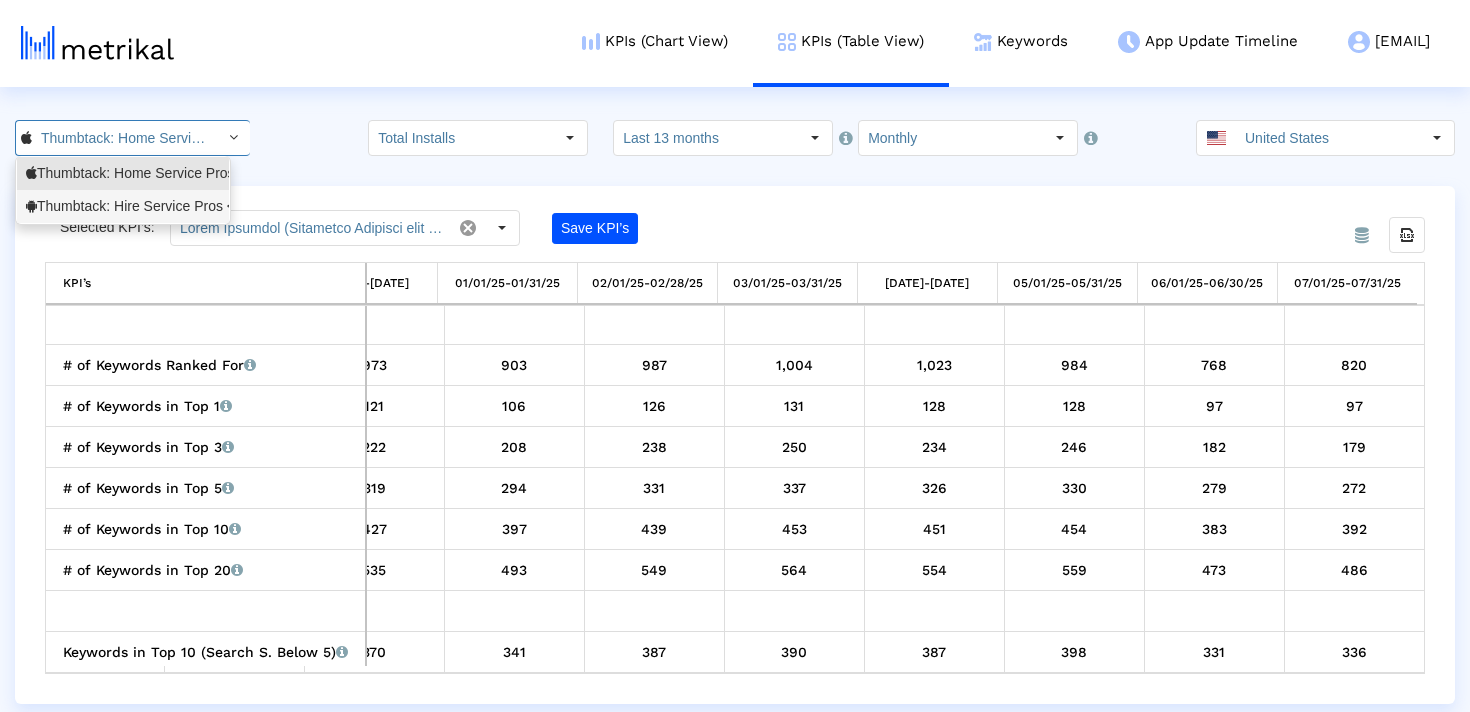 click on "Thumbtack: Hire Service Pros <com.thumbtack.consumer>" at bounding box center [123, 206] 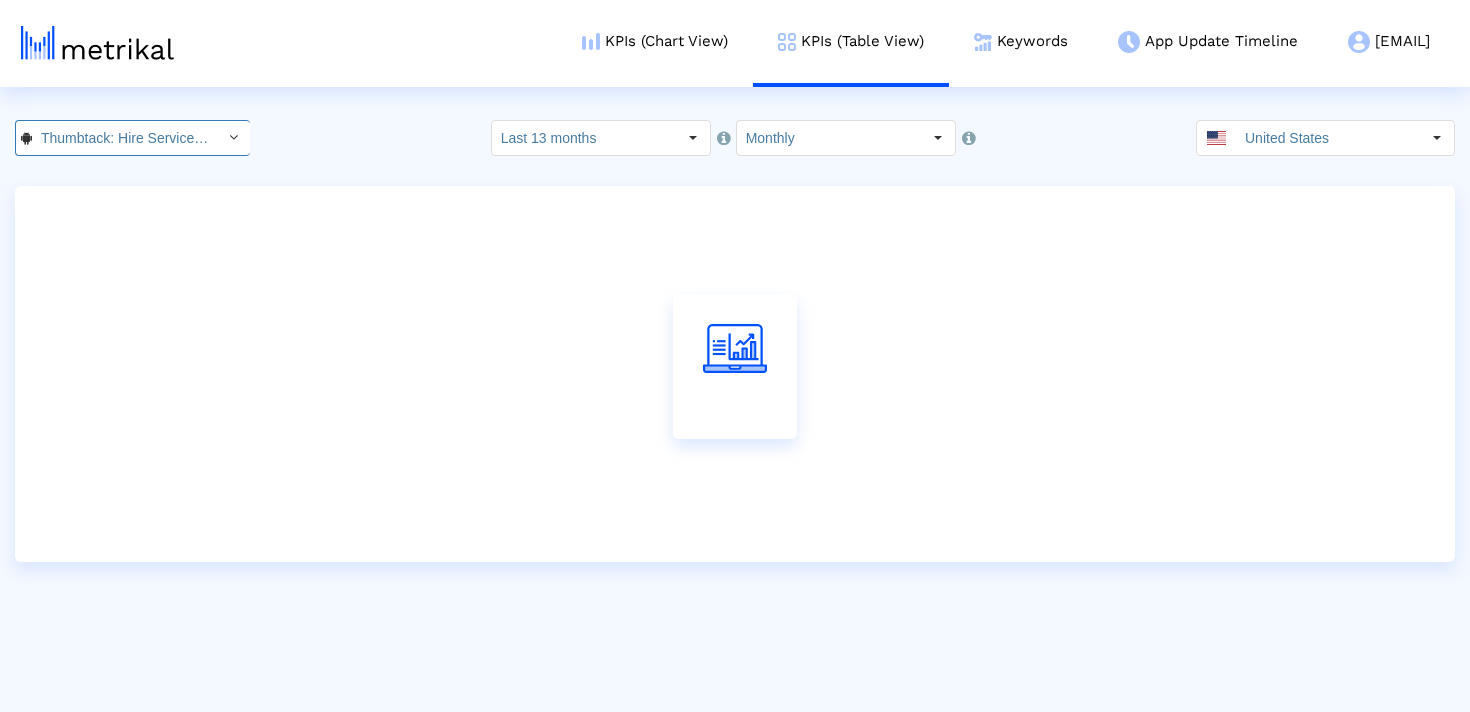 scroll, scrollTop: 0, scrollLeft: 229, axis: horizontal 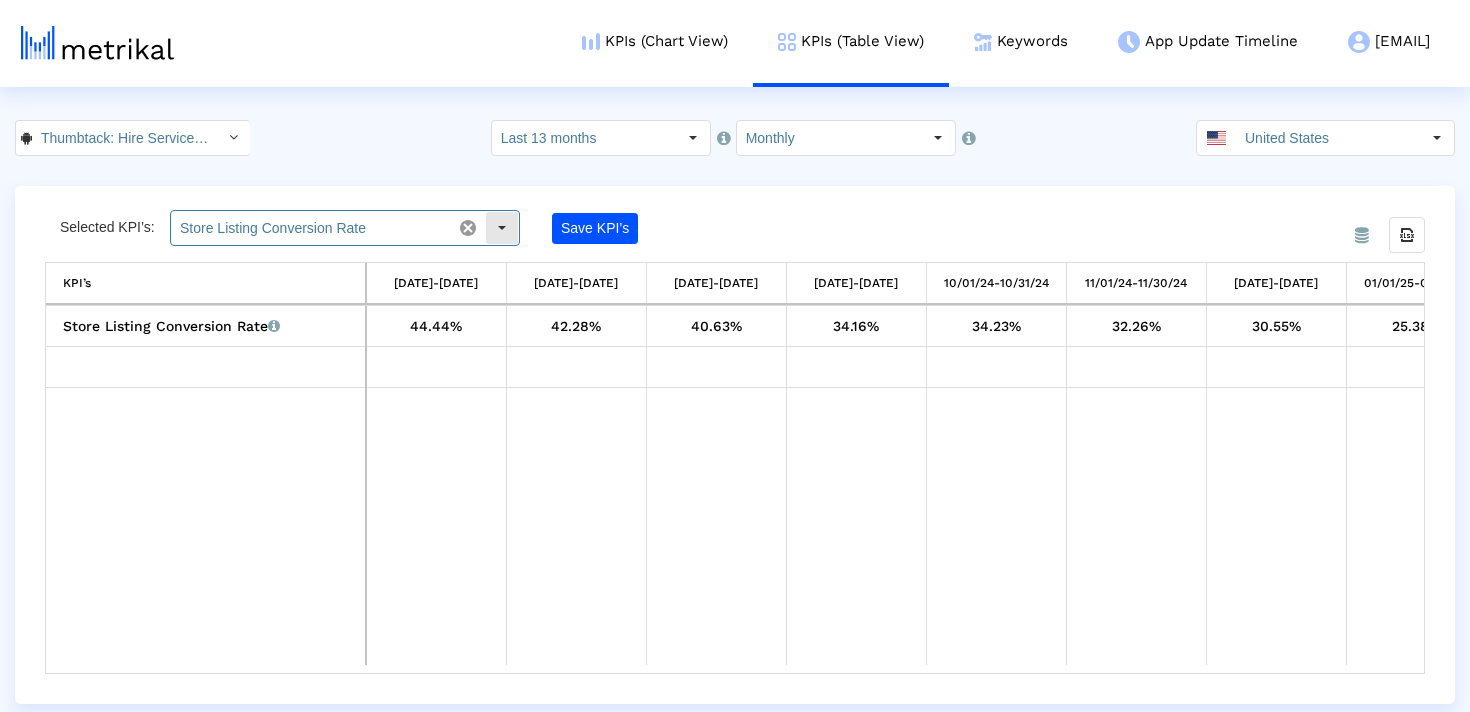 click on "Store Listing Conversion Rate" 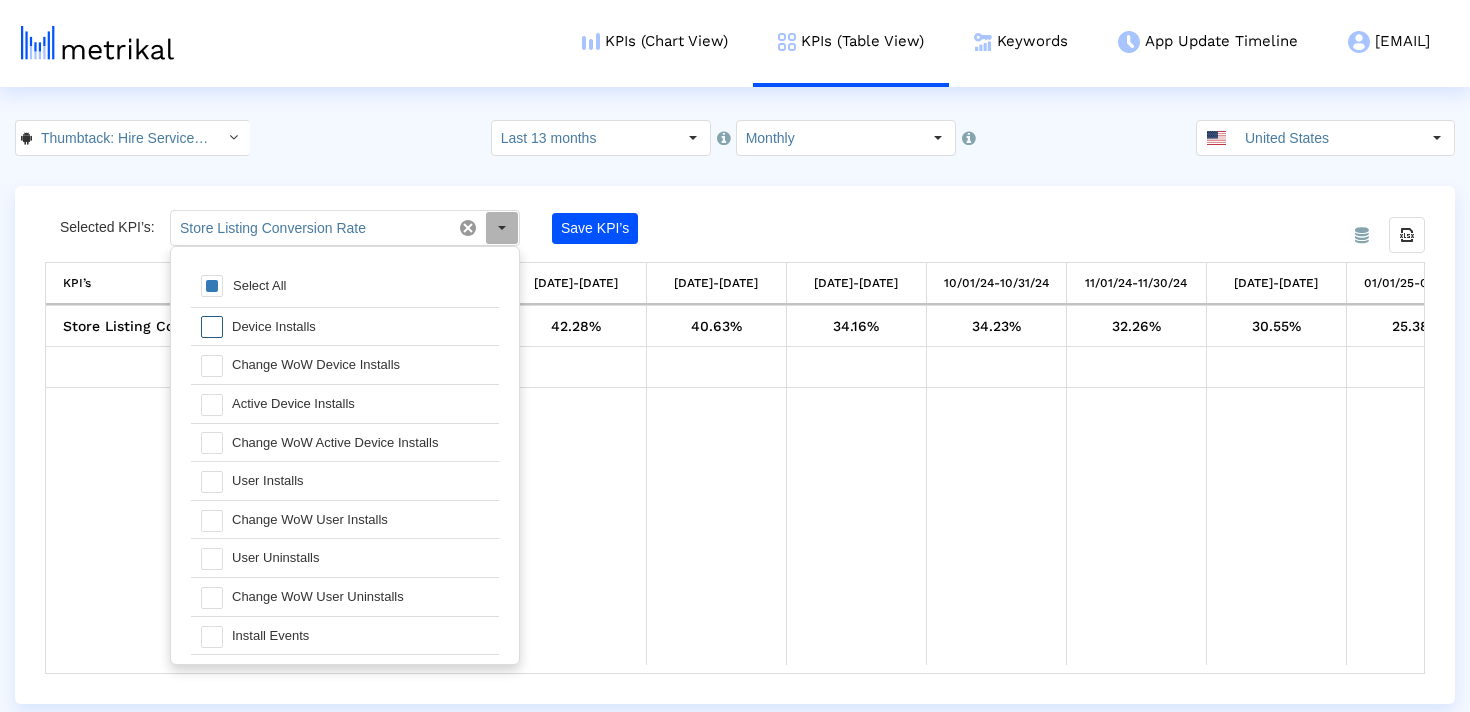 scroll, scrollTop: 20, scrollLeft: 0, axis: vertical 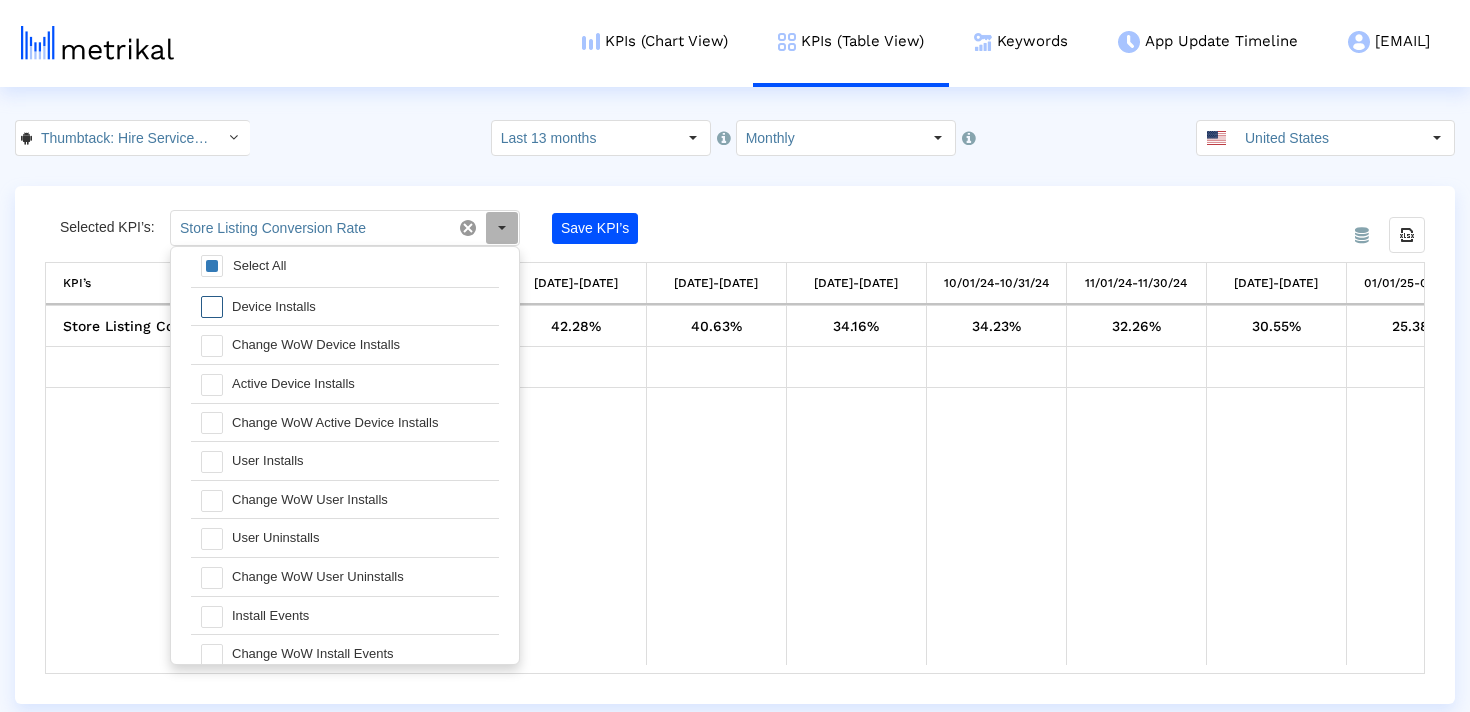 click on "Select All" at bounding box center (345, 267) 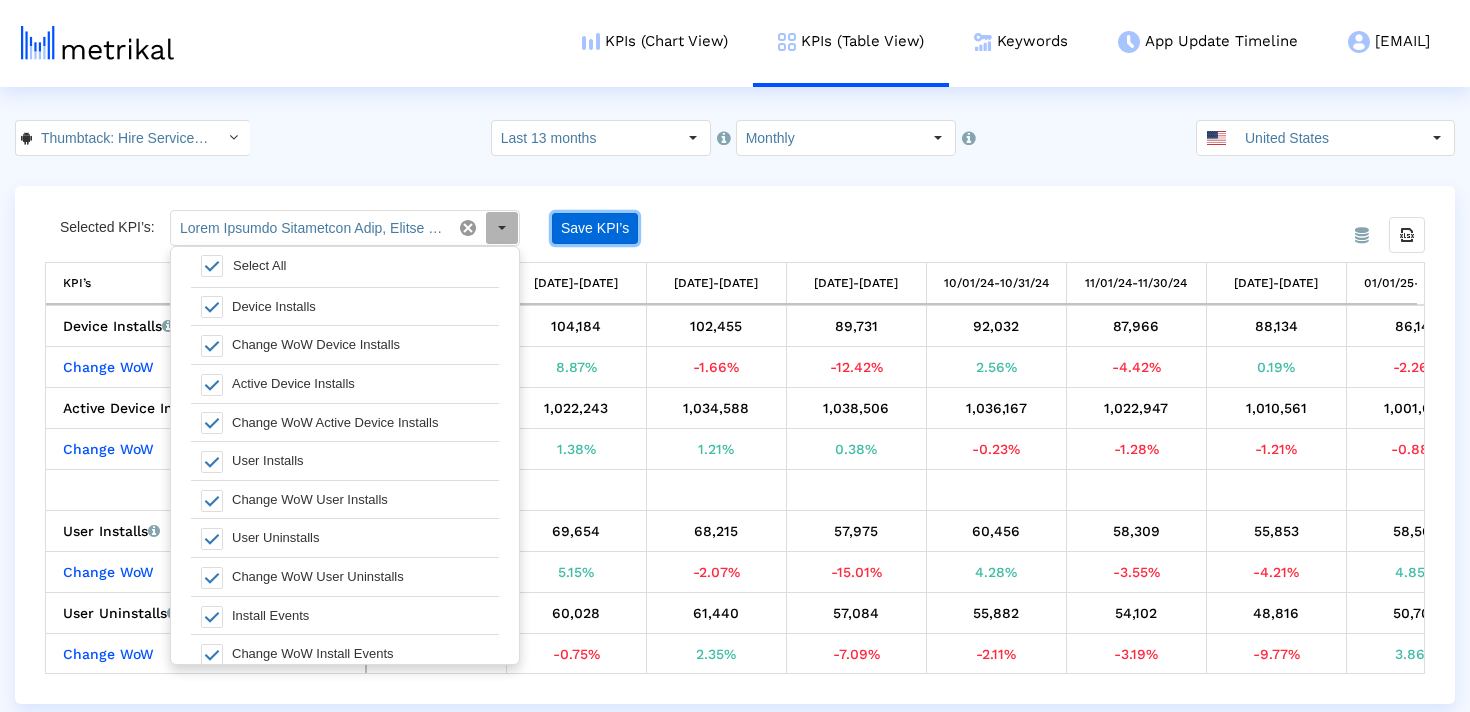click on "Save KPI’s" 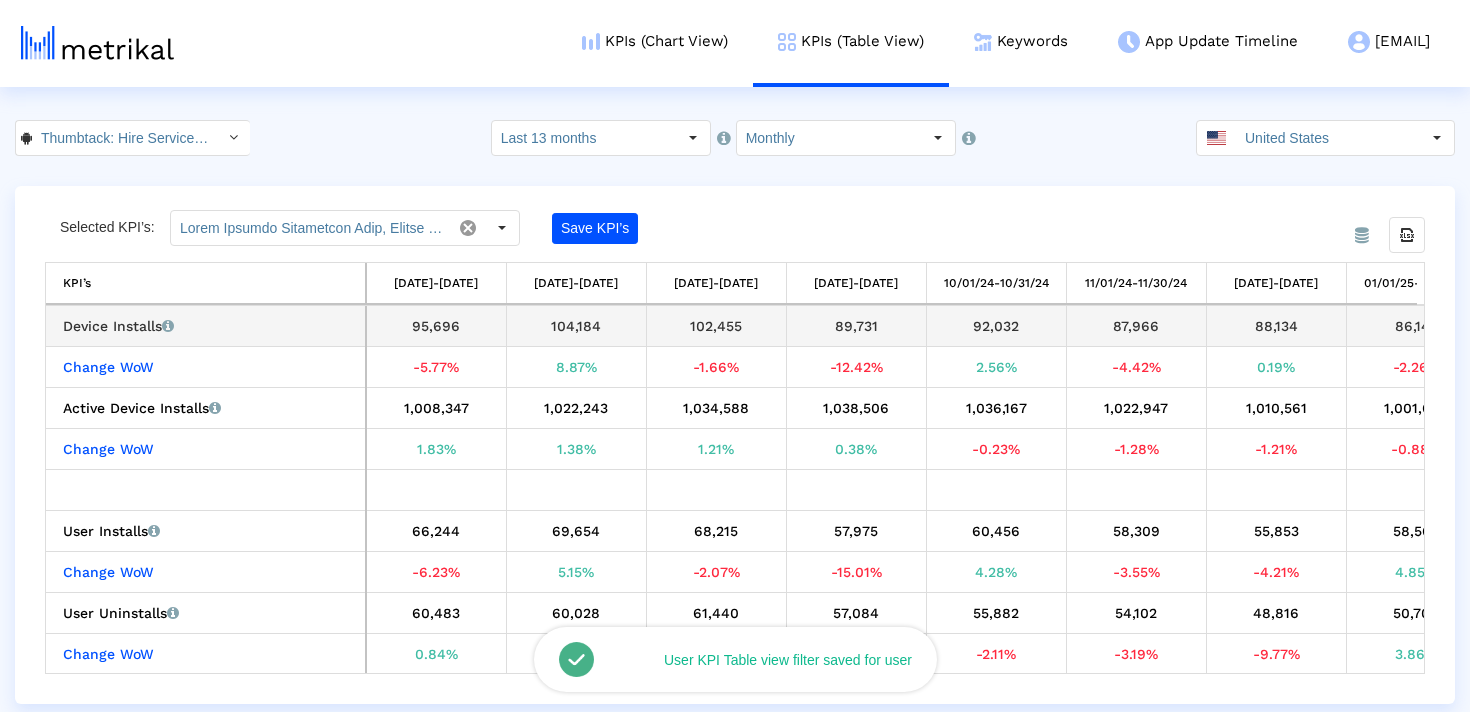 drag, startPoint x: 600, startPoint y: 326, endPoint x: 544, endPoint y: 326, distance: 56 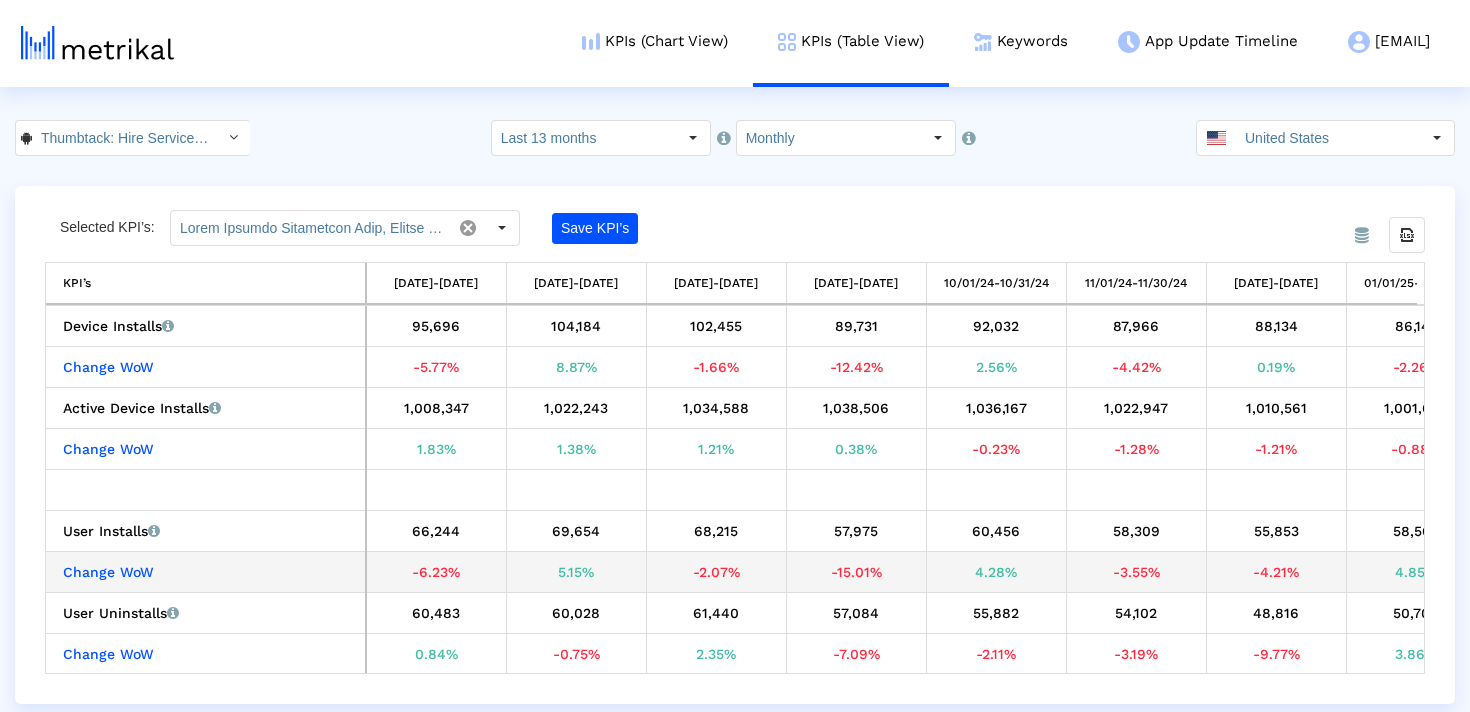 scroll, scrollTop: 0, scrollLeft: 909, axis: horizontal 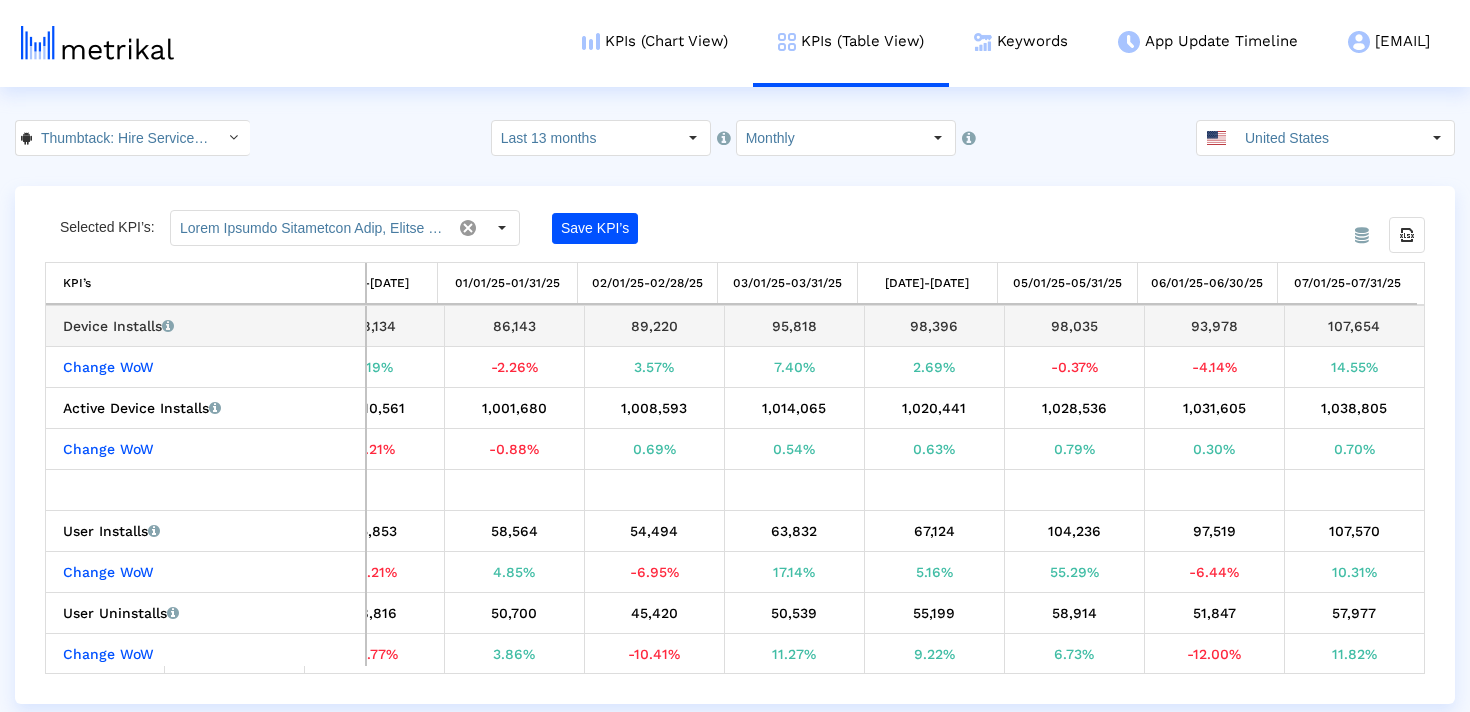 drag, startPoint x: 1231, startPoint y: 331, endPoint x: 1183, endPoint y: 331, distance: 48 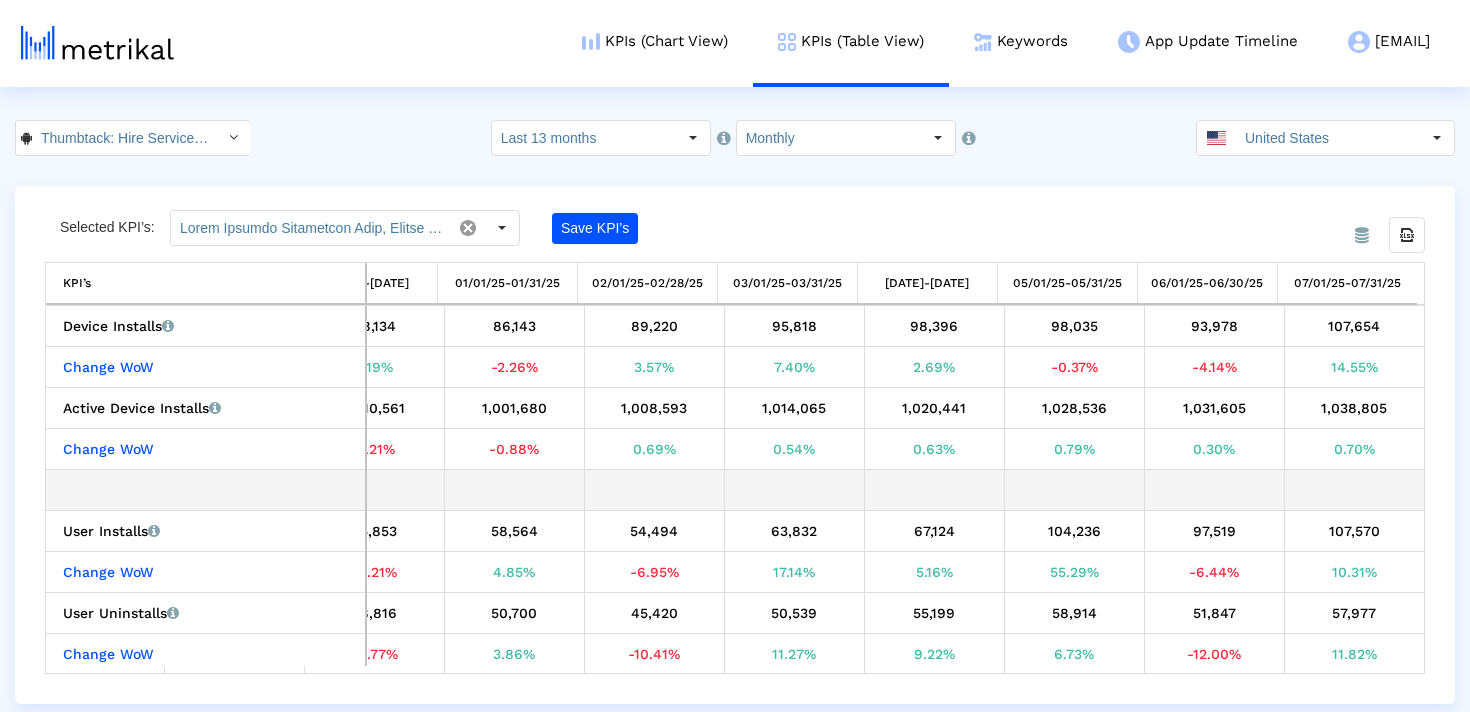scroll, scrollTop: 218, scrollLeft: 909, axis: both 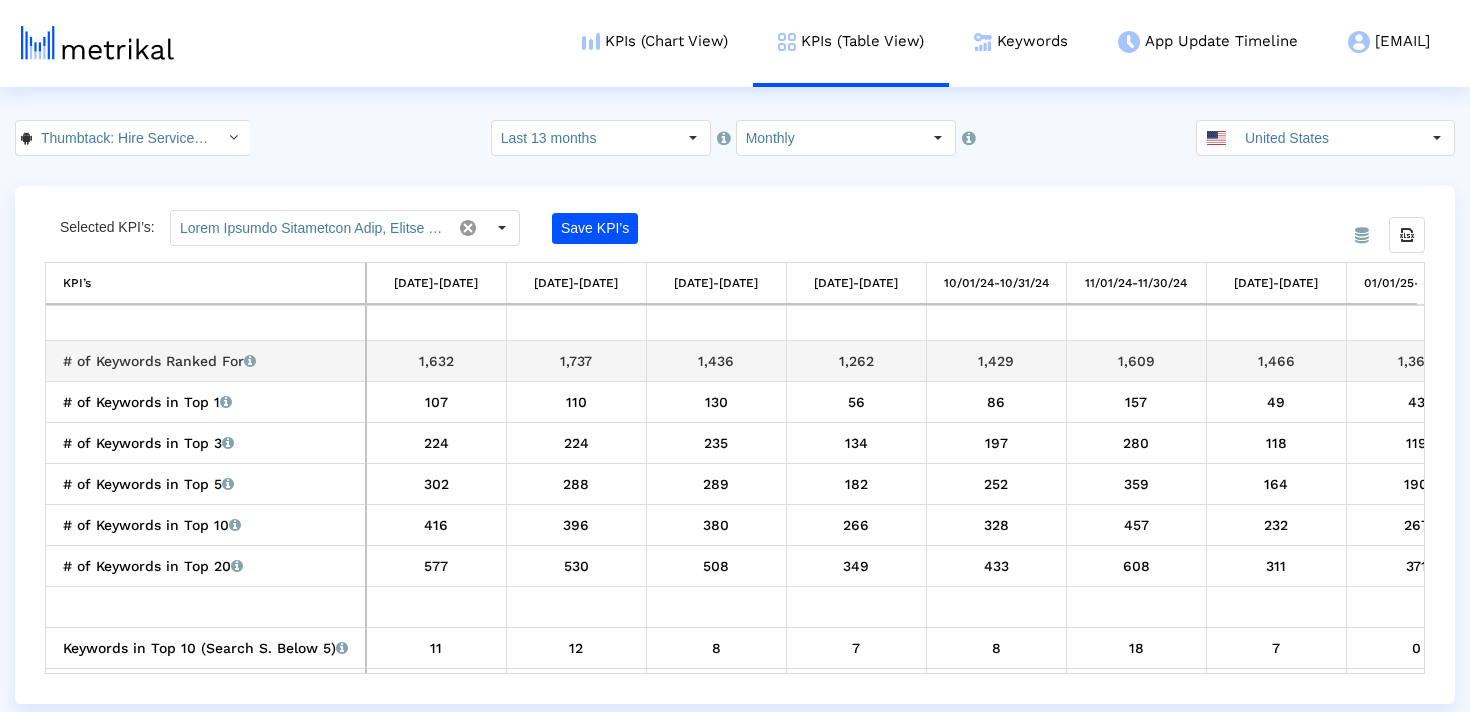 drag, startPoint x: 463, startPoint y: 366, endPoint x: 432, endPoint y: 366, distance: 31 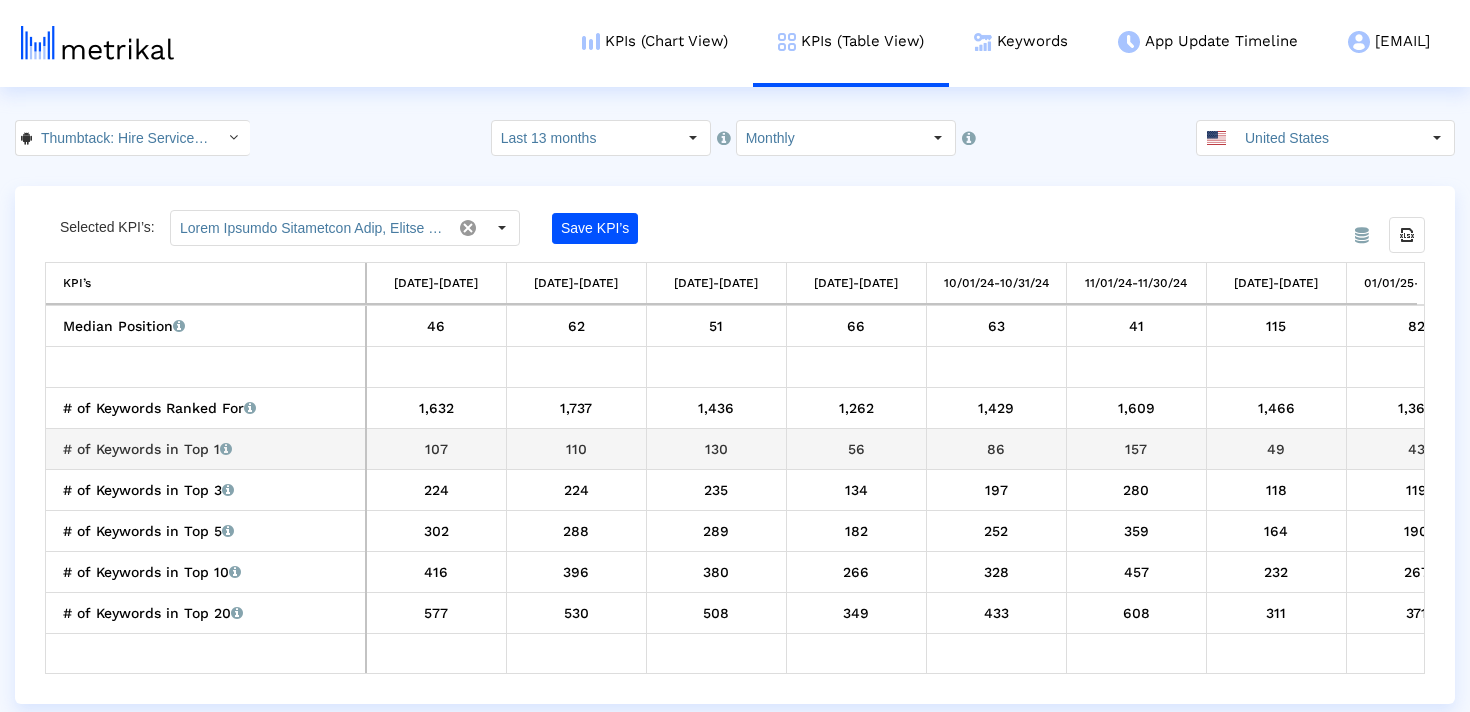 drag, startPoint x: 600, startPoint y: 455, endPoint x: 527, endPoint y: 455, distance: 73 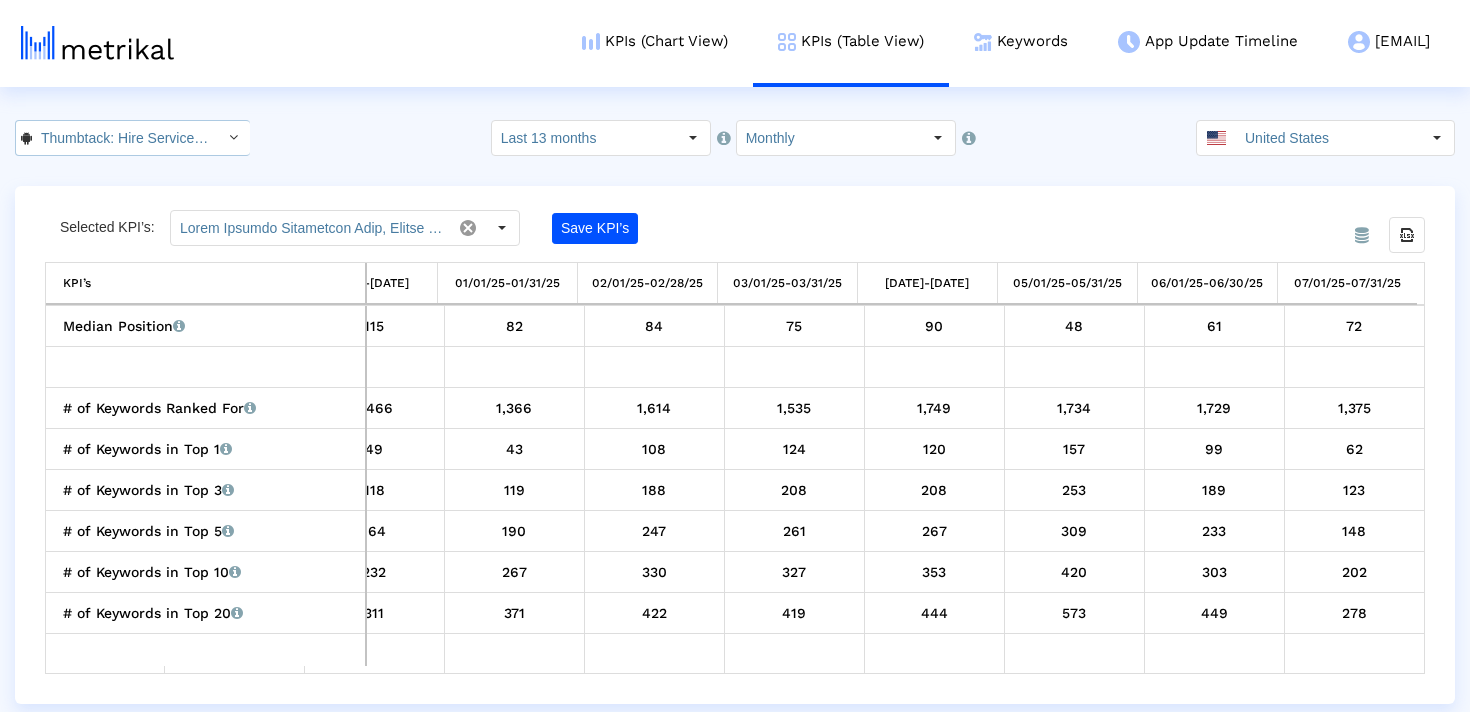 click on "Thumbtack: Hire Service Pros < com.thumbtack.consumer >" 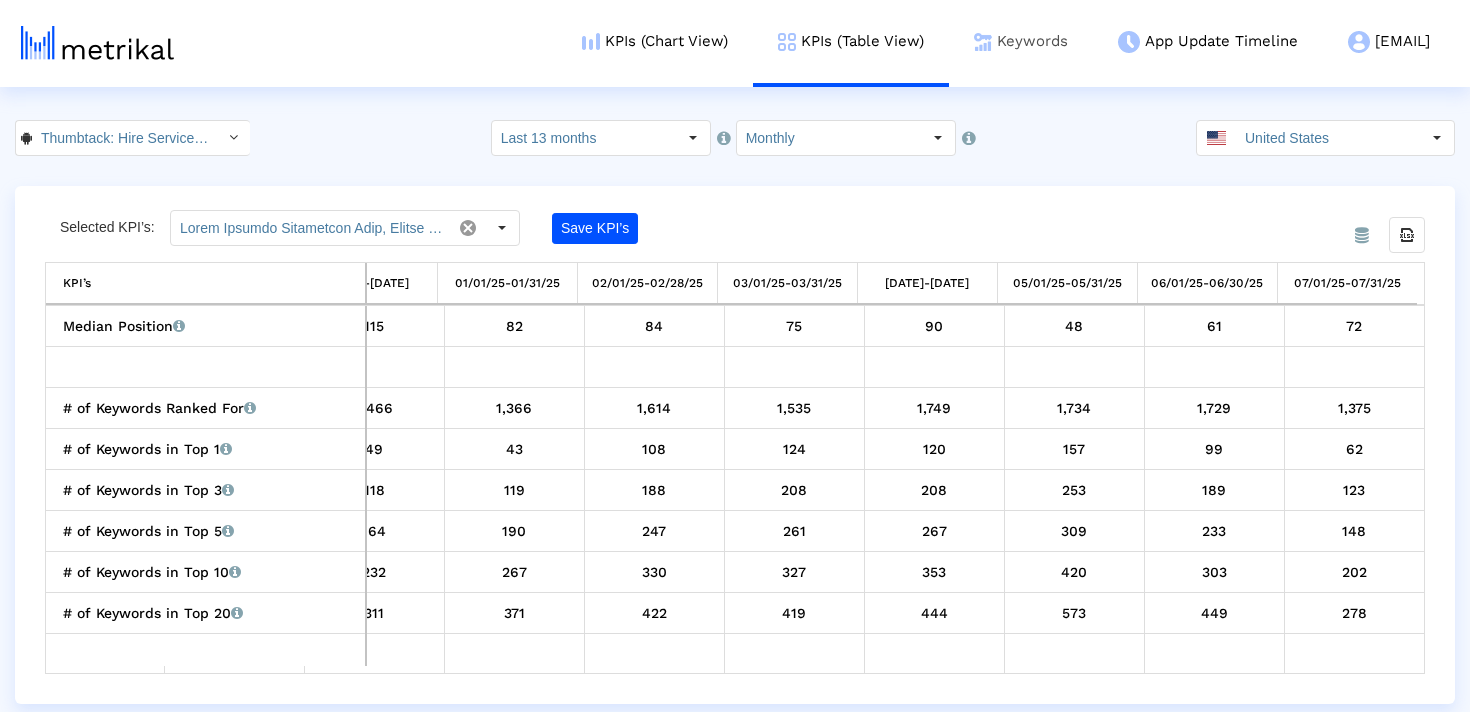 click on "Keywords" at bounding box center [1021, 41] 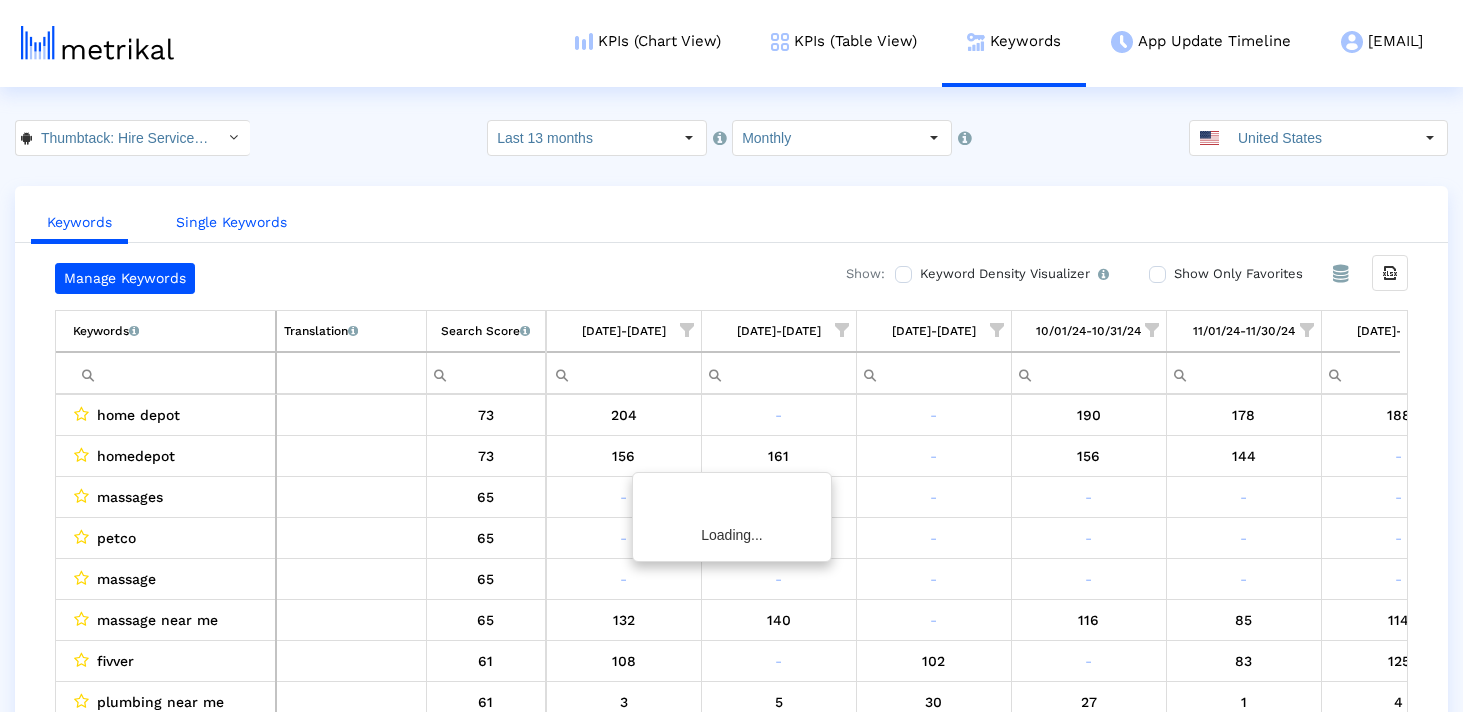click on "Single Keywords" at bounding box center [231, 222] 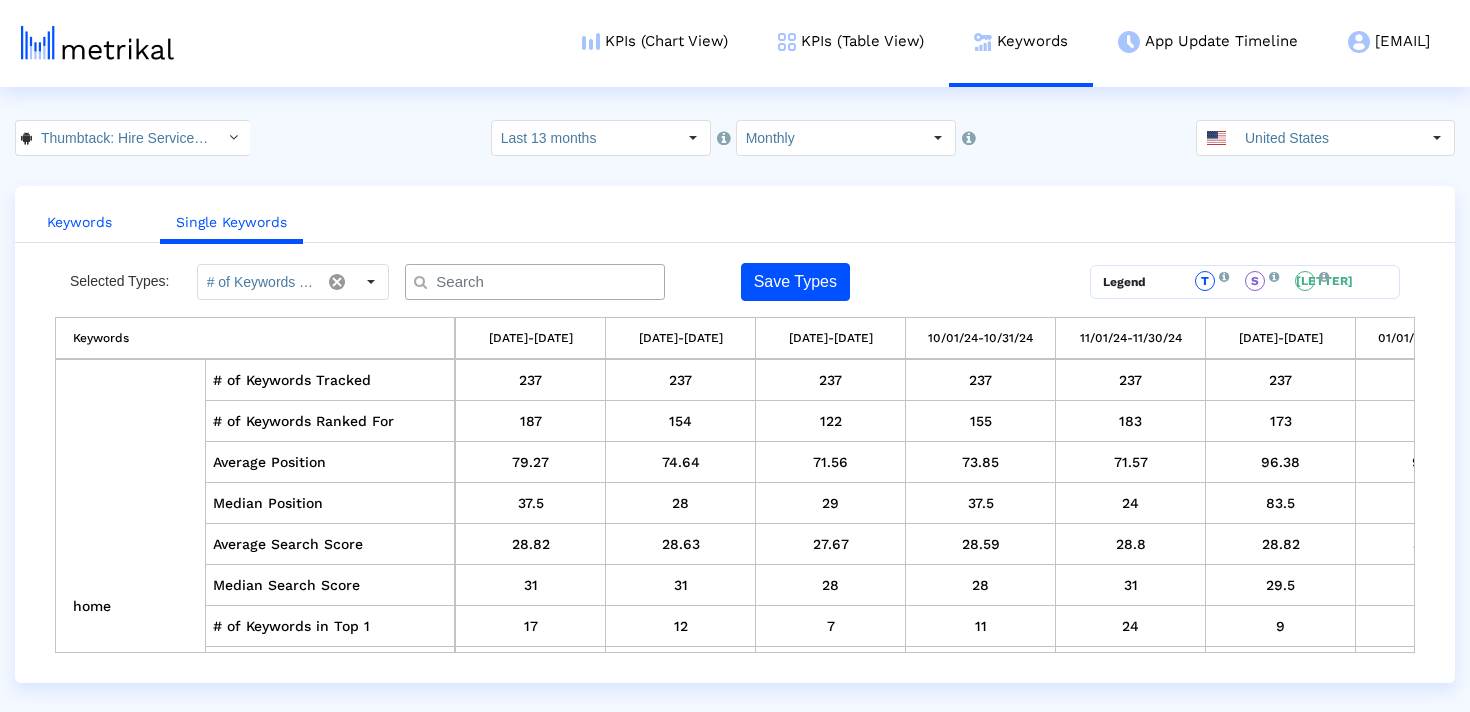click on "Keywords" at bounding box center (79, 222) 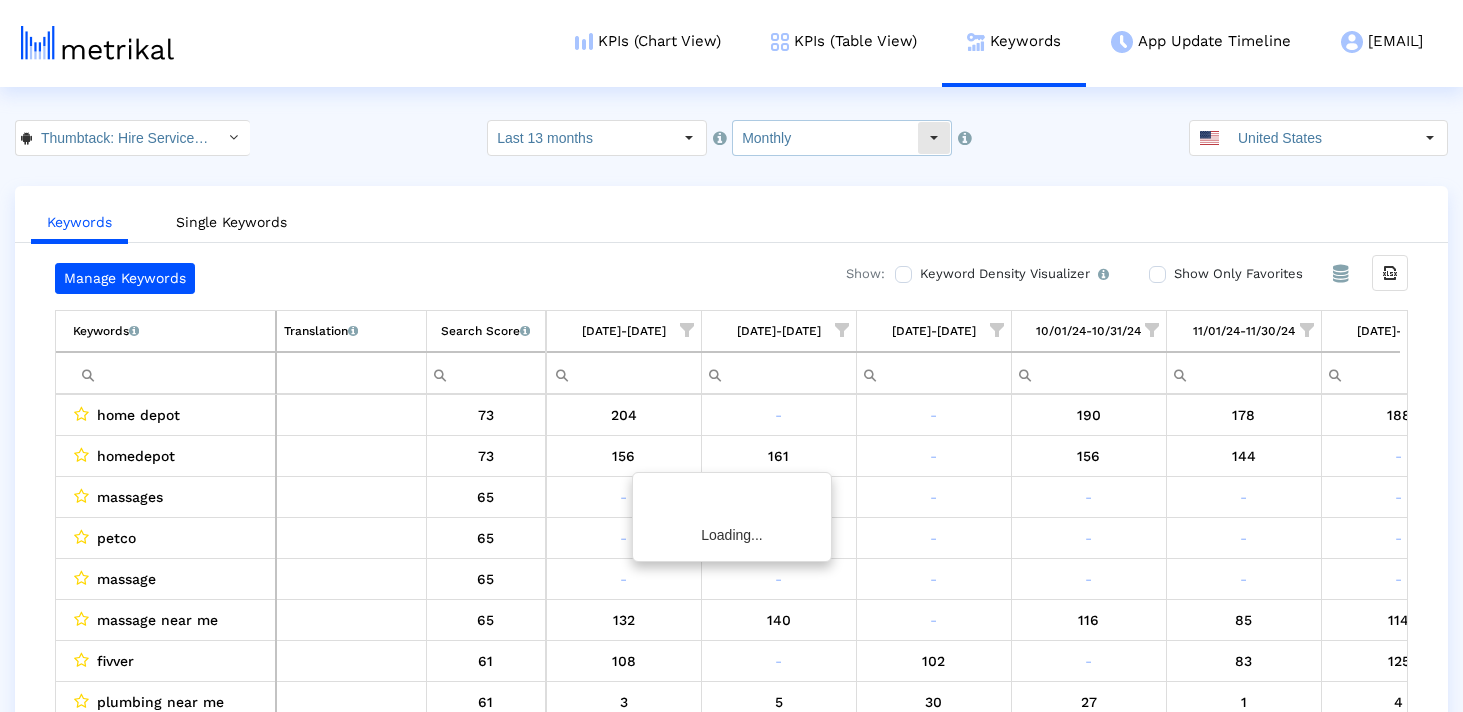 scroll, scrollTop: 0, scrollLeft: 1161, axis: horizontal 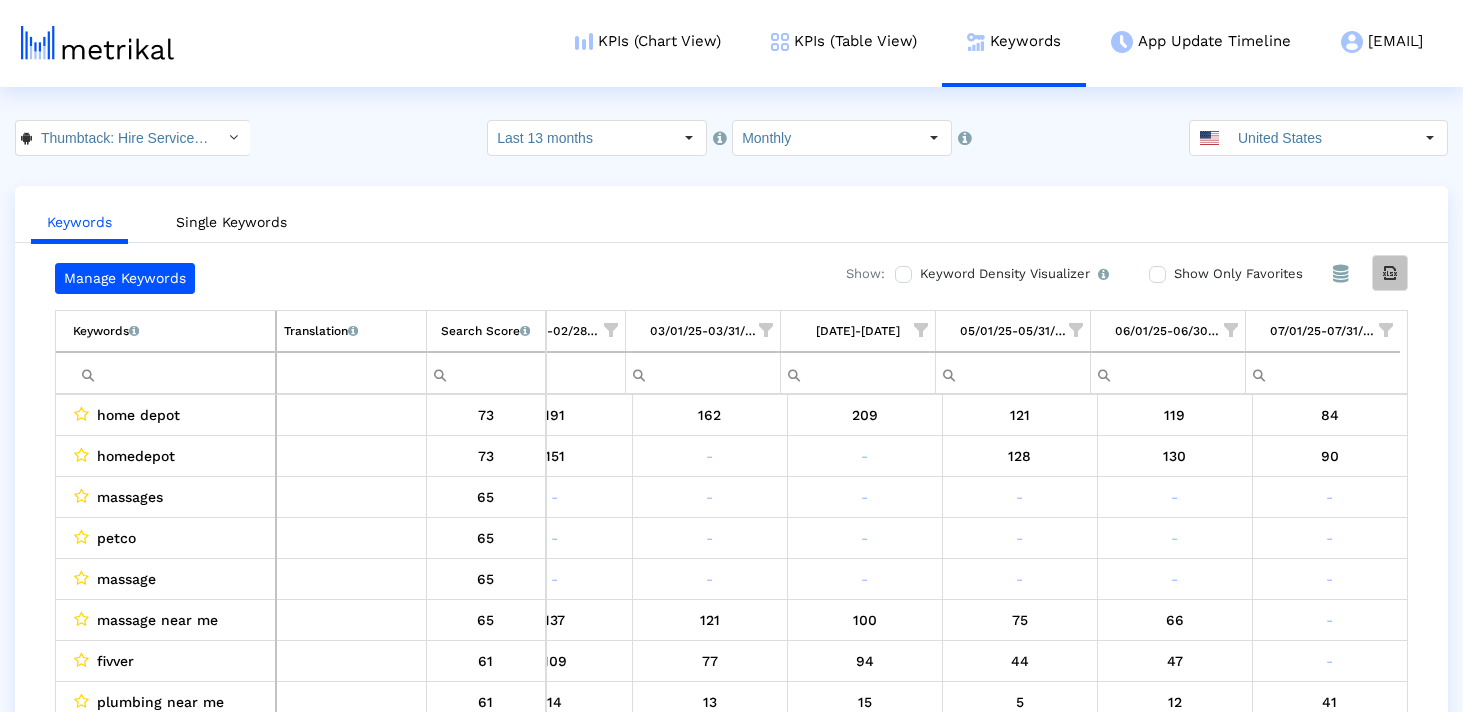 click on "Export all data" at bounding box center [1390, 273] 